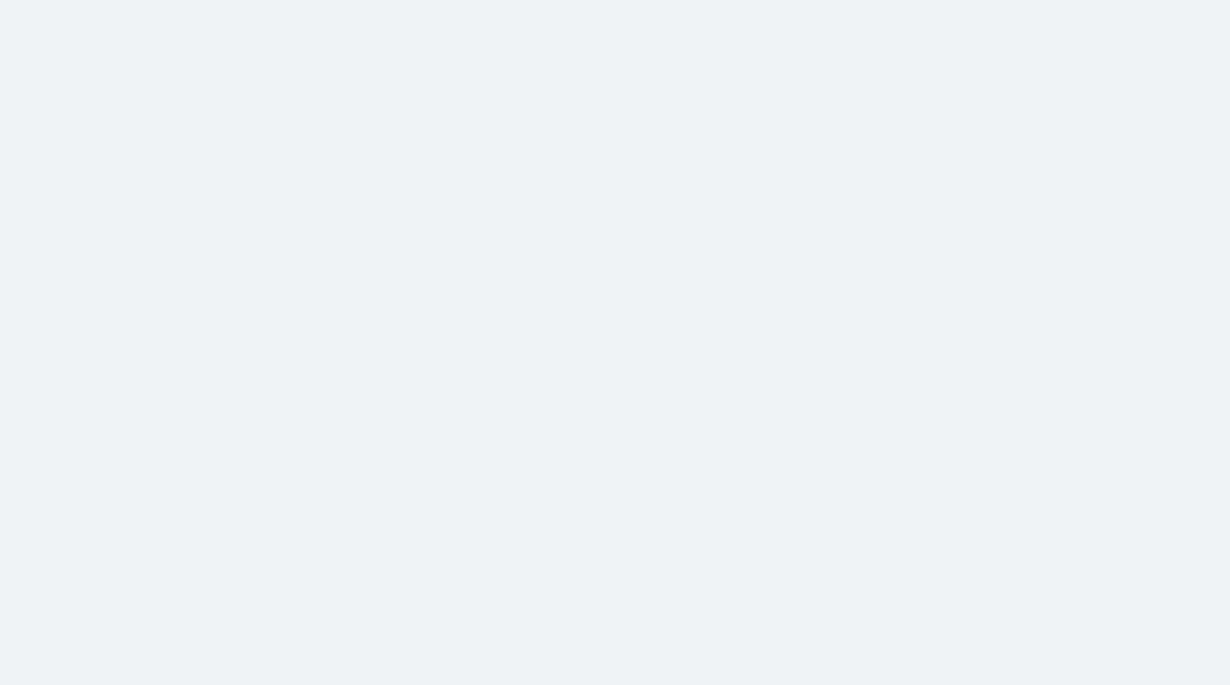 scroll, scrollTop: 0, scrollLeft: 0, axis: both 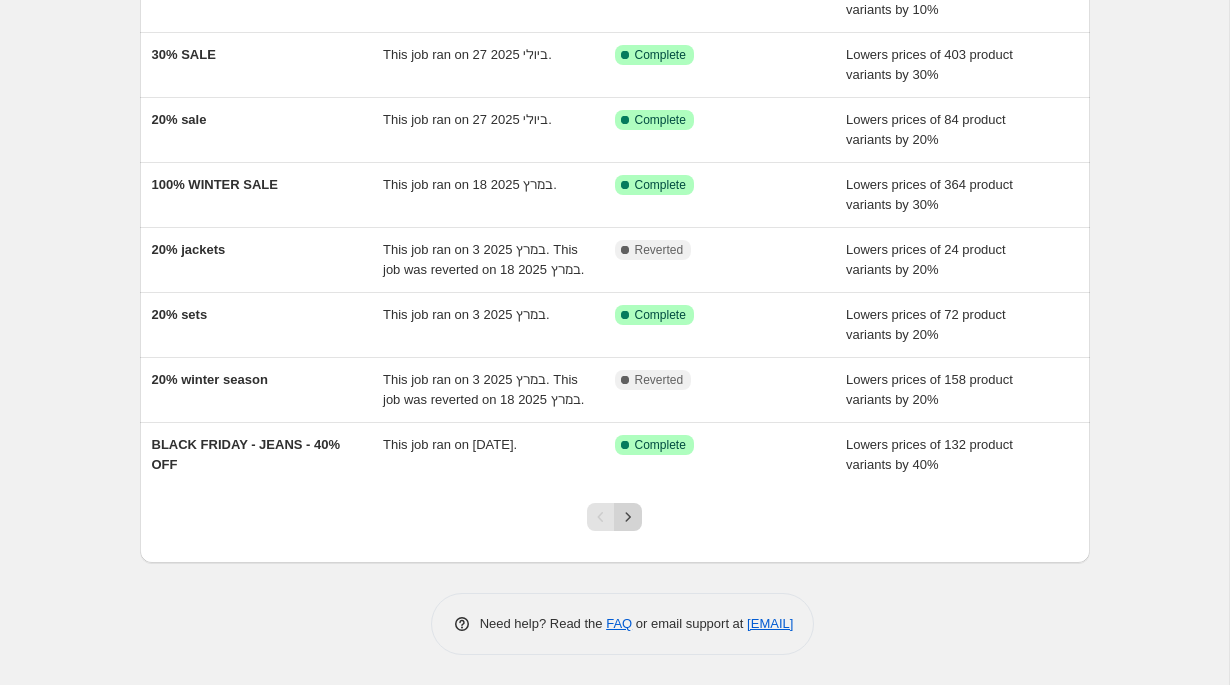 click 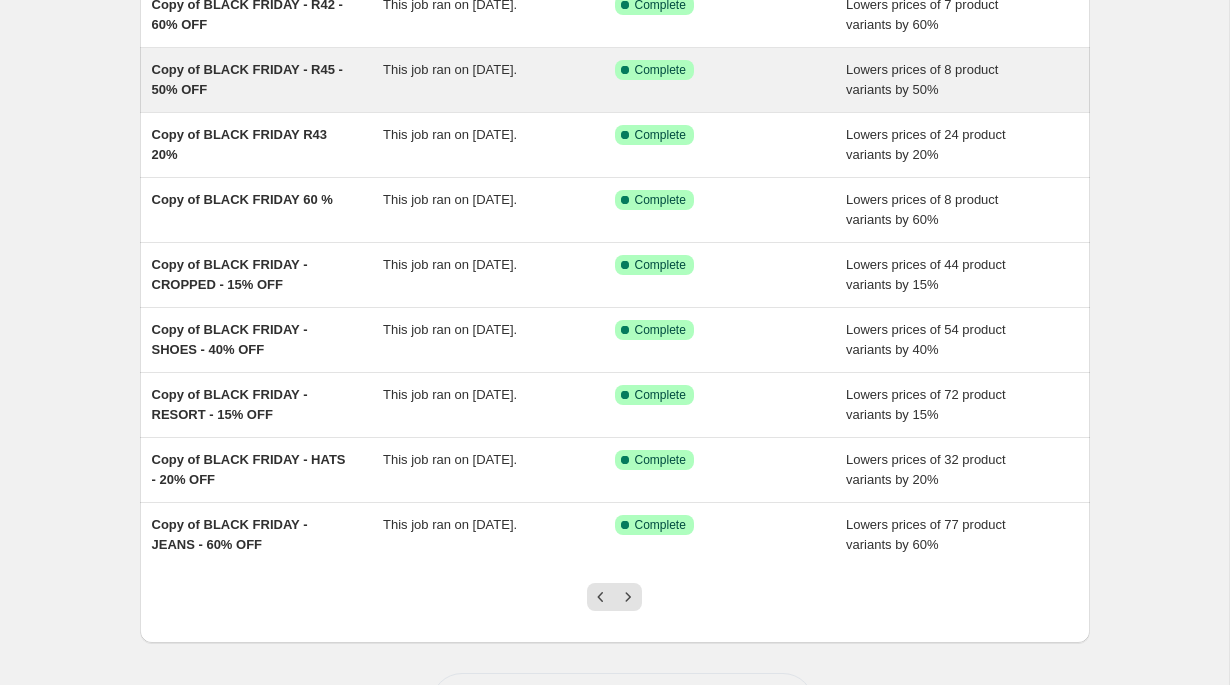 scroll, scrollTop: 345, scrollLeft: 0, axis: vertical 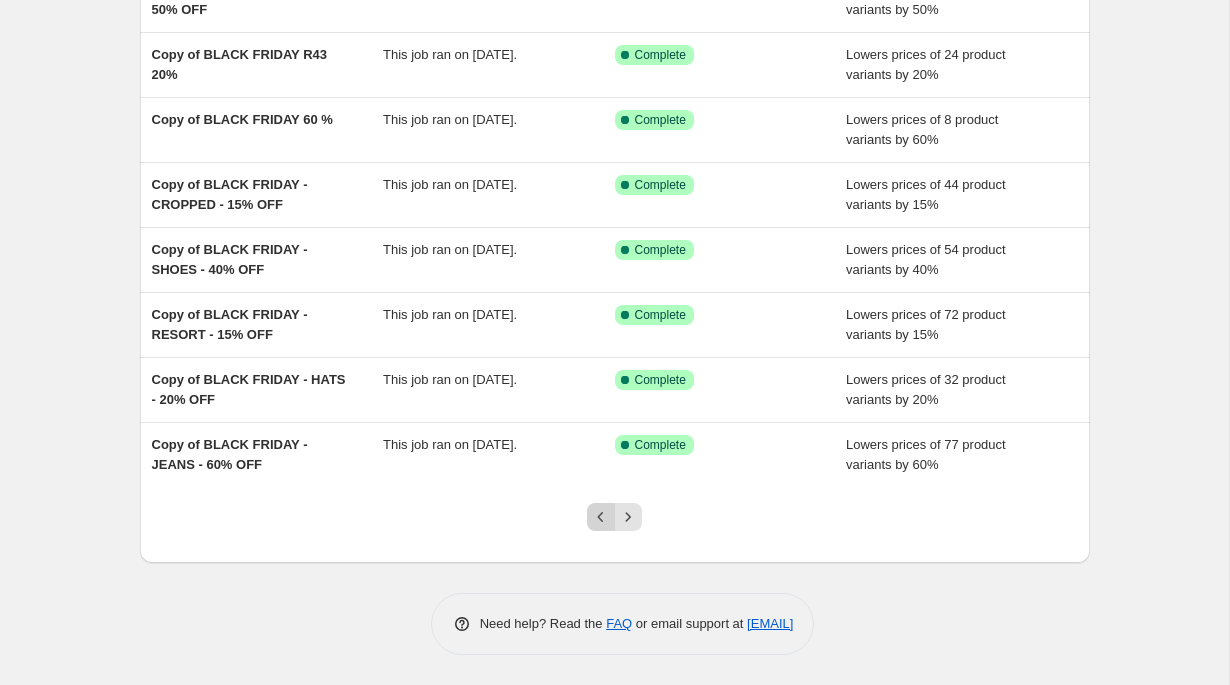 click at bounding box center (601, 517) 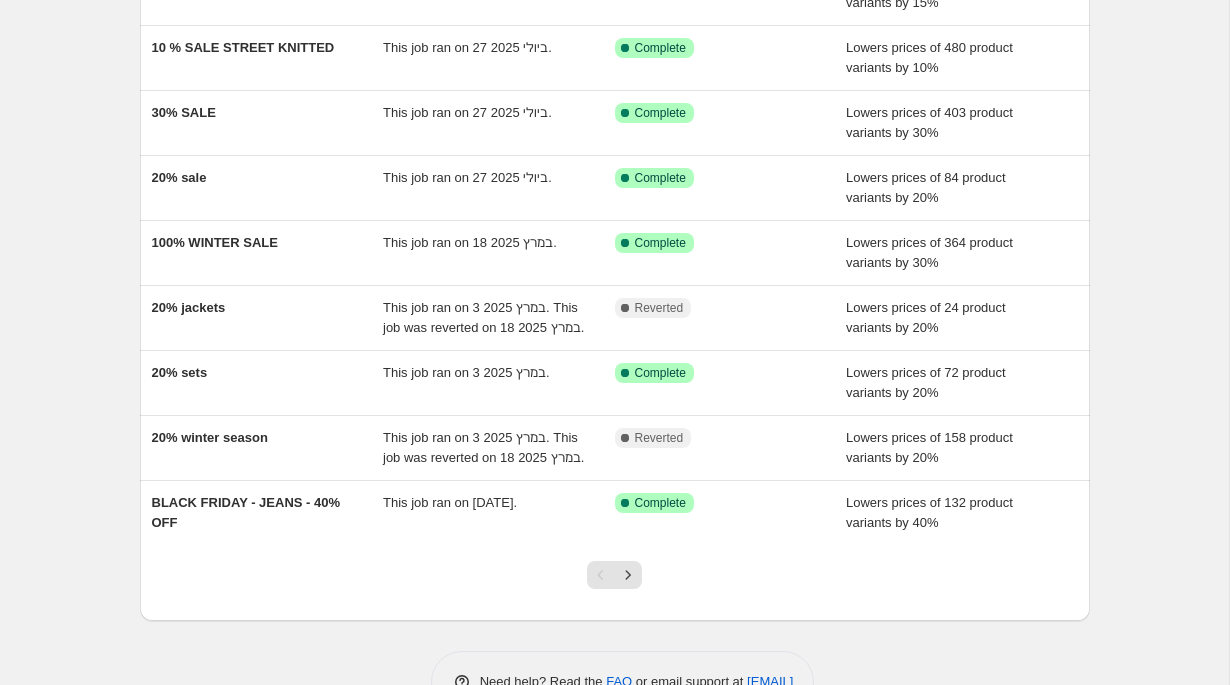 scroll, scrollTop: 347, scrollLeft: 0, axis: vertical 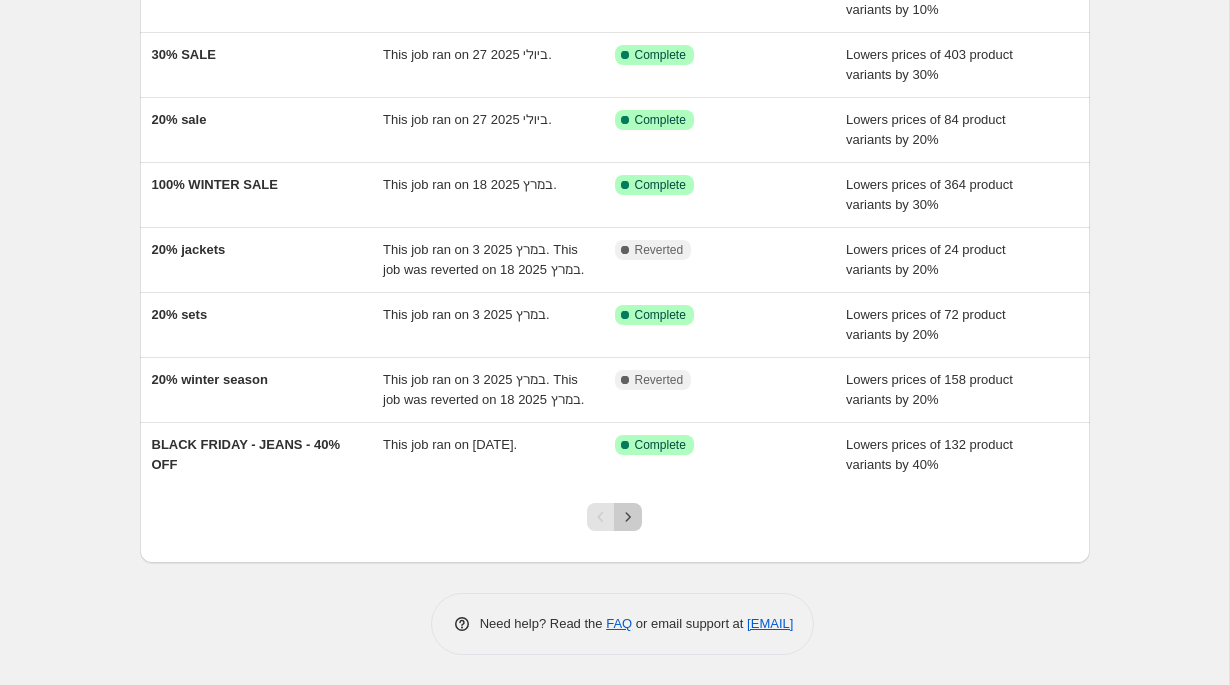 click 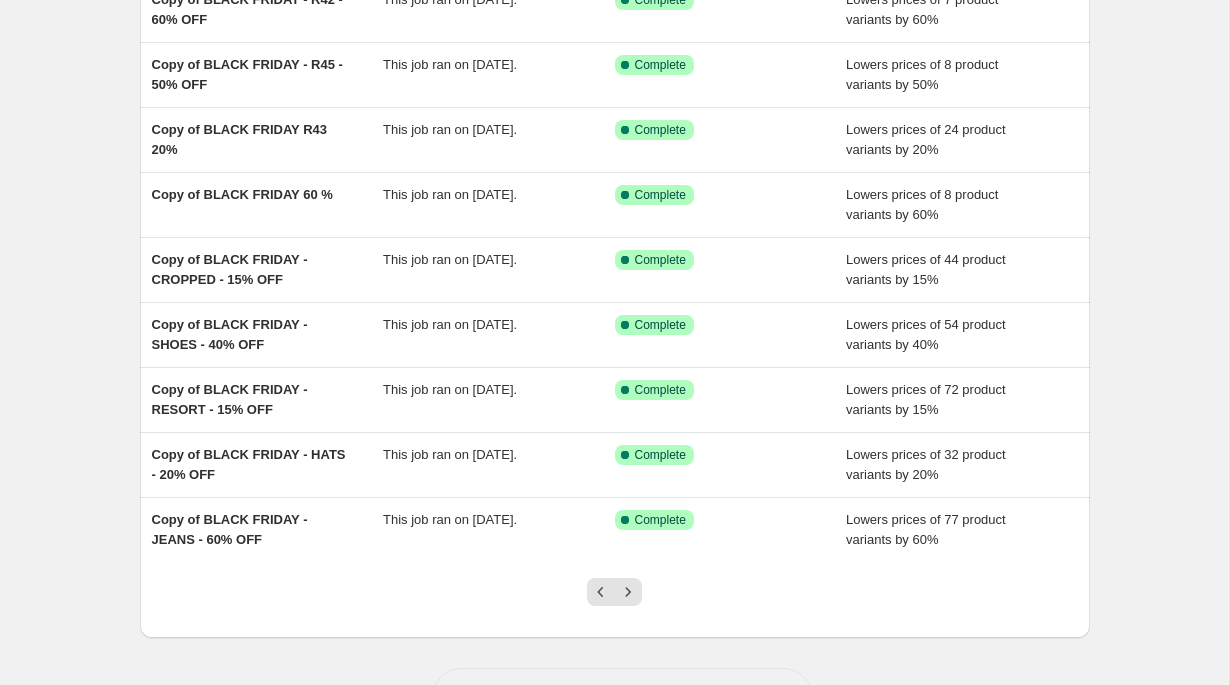 scroll, scrollTop: 273, scrollLeft: 0, axis: vertical 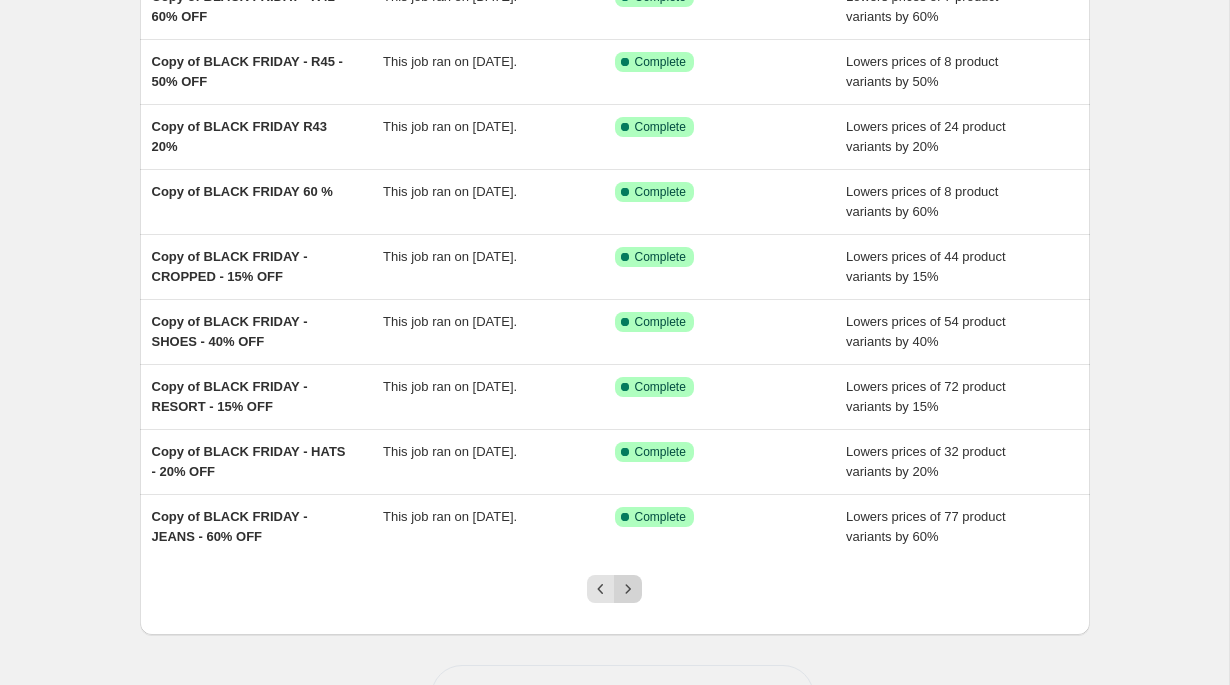 click at bounding box center (628, 589) 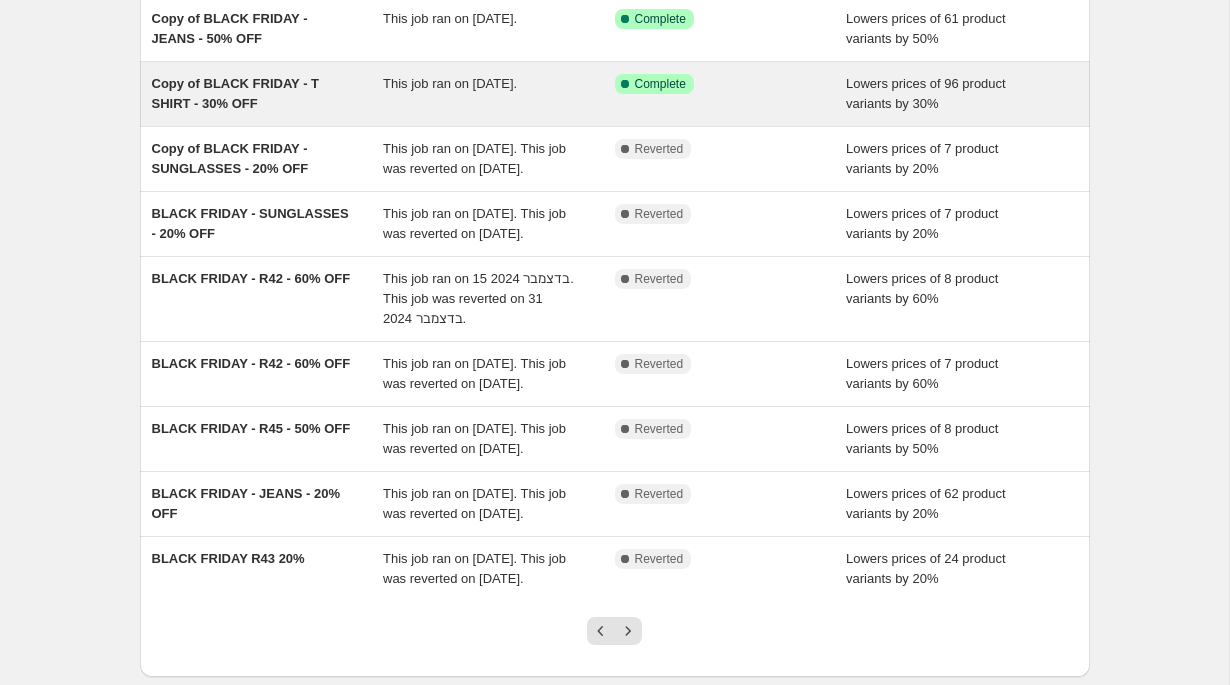 scroll, scrollTop: 467, scrollLeft: 0, axis: vertical 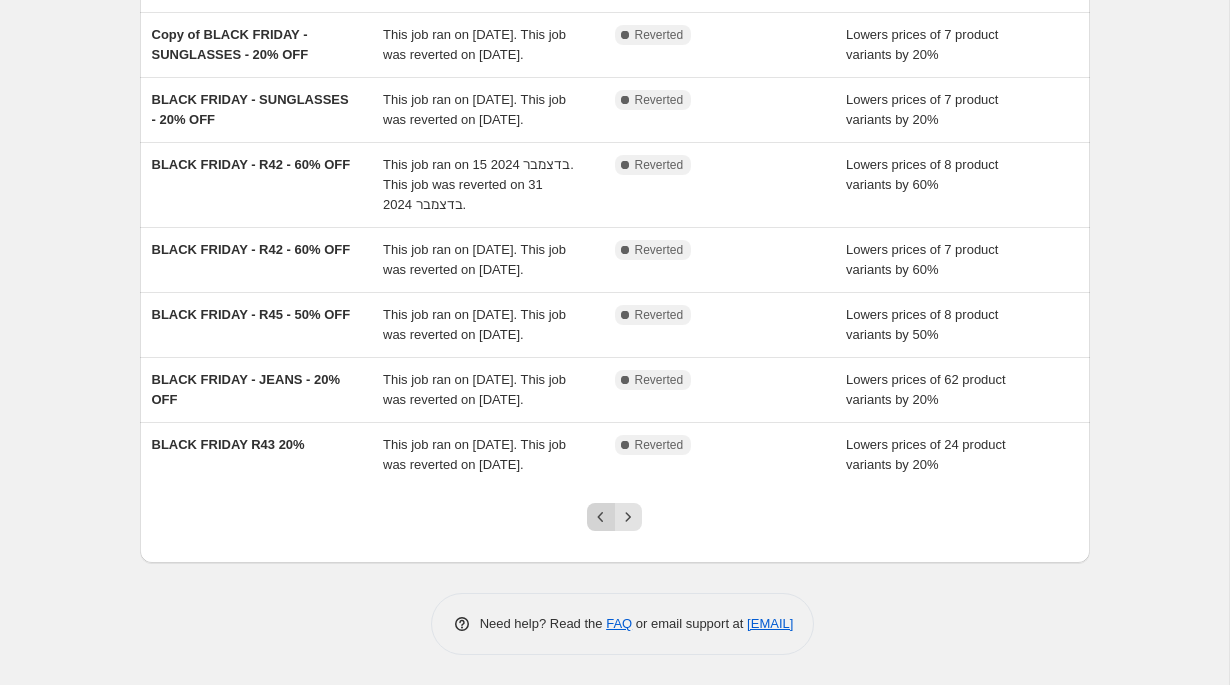 click at bounding box center [601, 517] 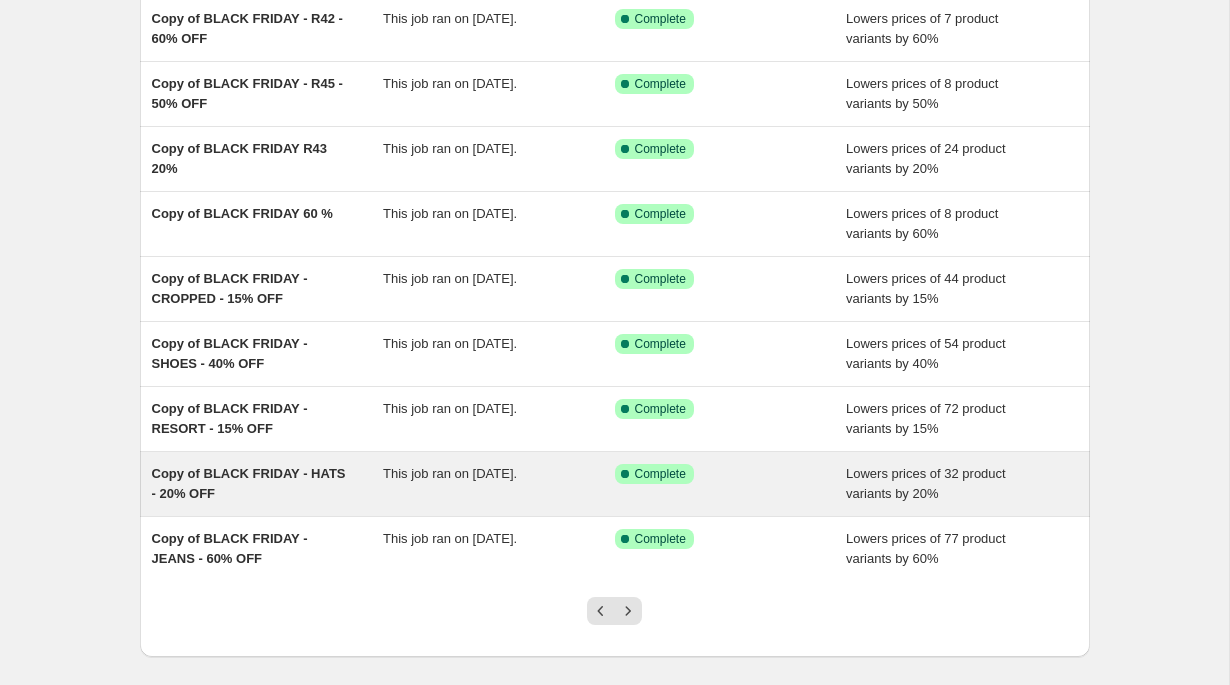 scroll, scrollTop: 345, scrollLeft: 0, axis: vertical 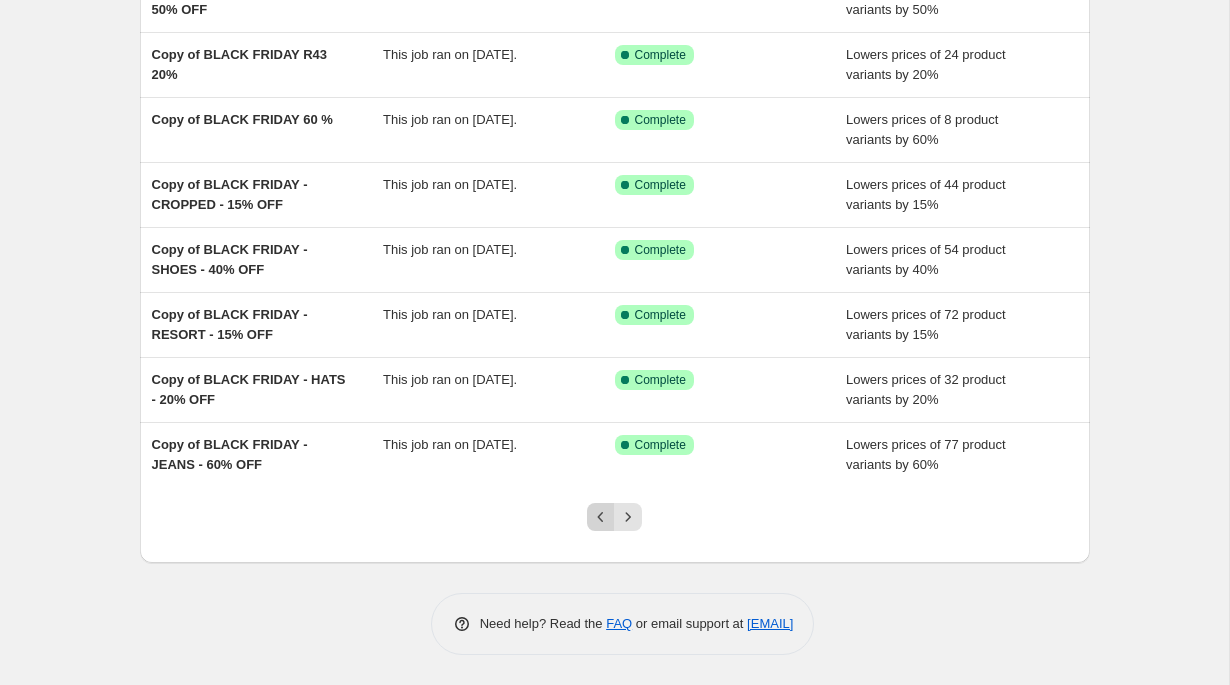 click 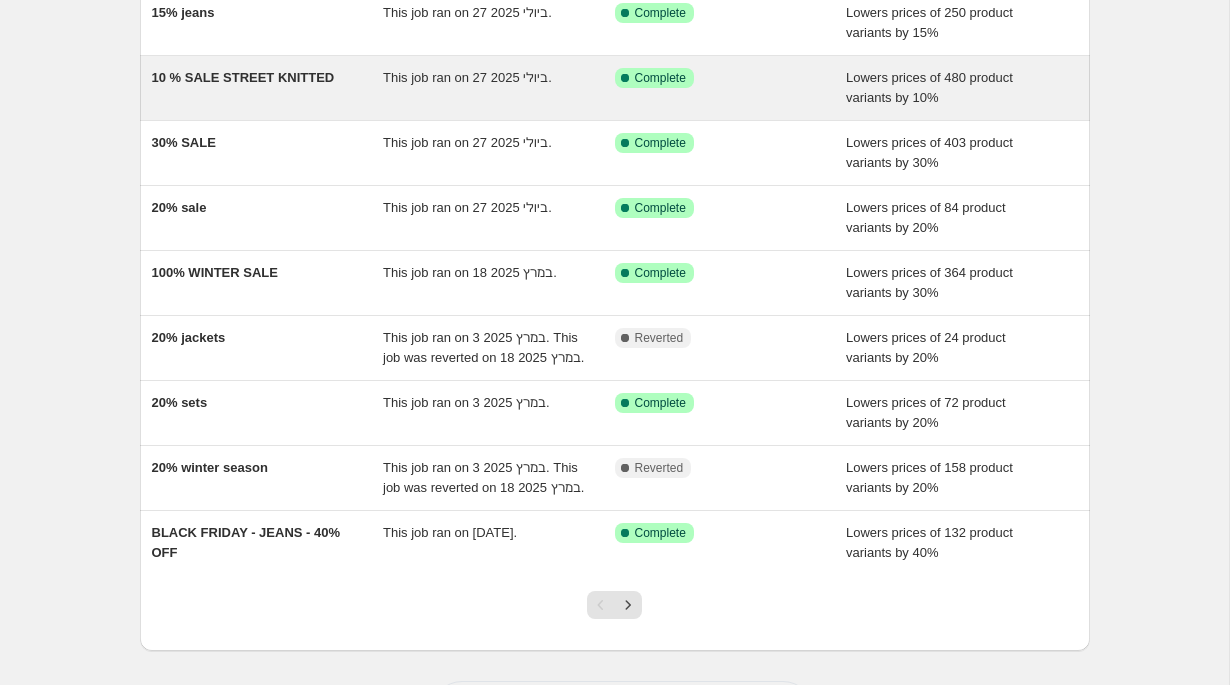 scroll, scrollTop: 261, scrollLeft: 0, axis: vertical 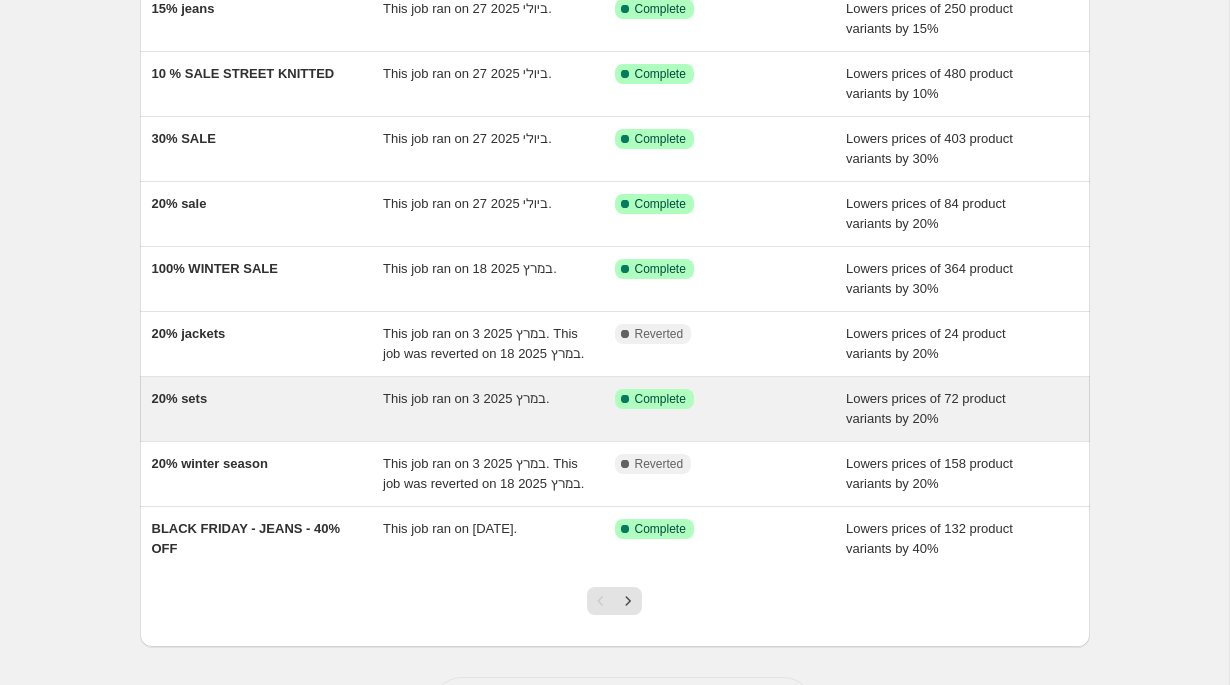 click on "This job ran on 3 במרץ 2025." at bounding box center (499, 409) 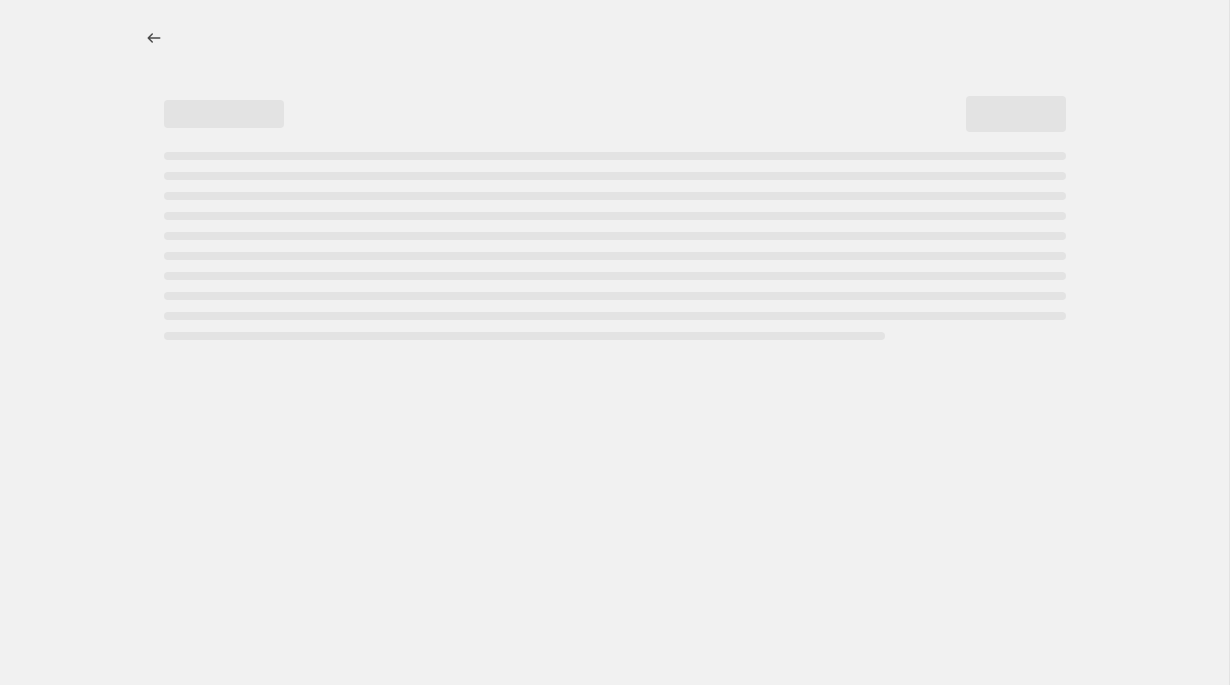 select on "percentage" 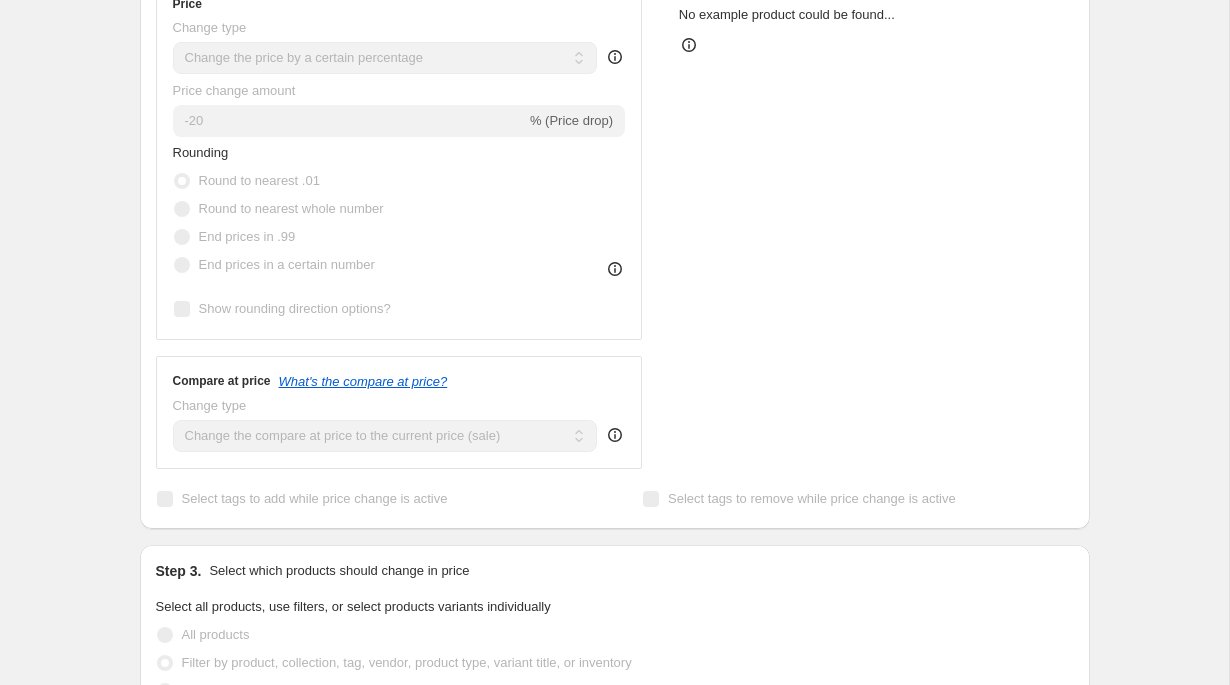 scroll, scrollTop: 0, scrollLeft: 0, axis: both 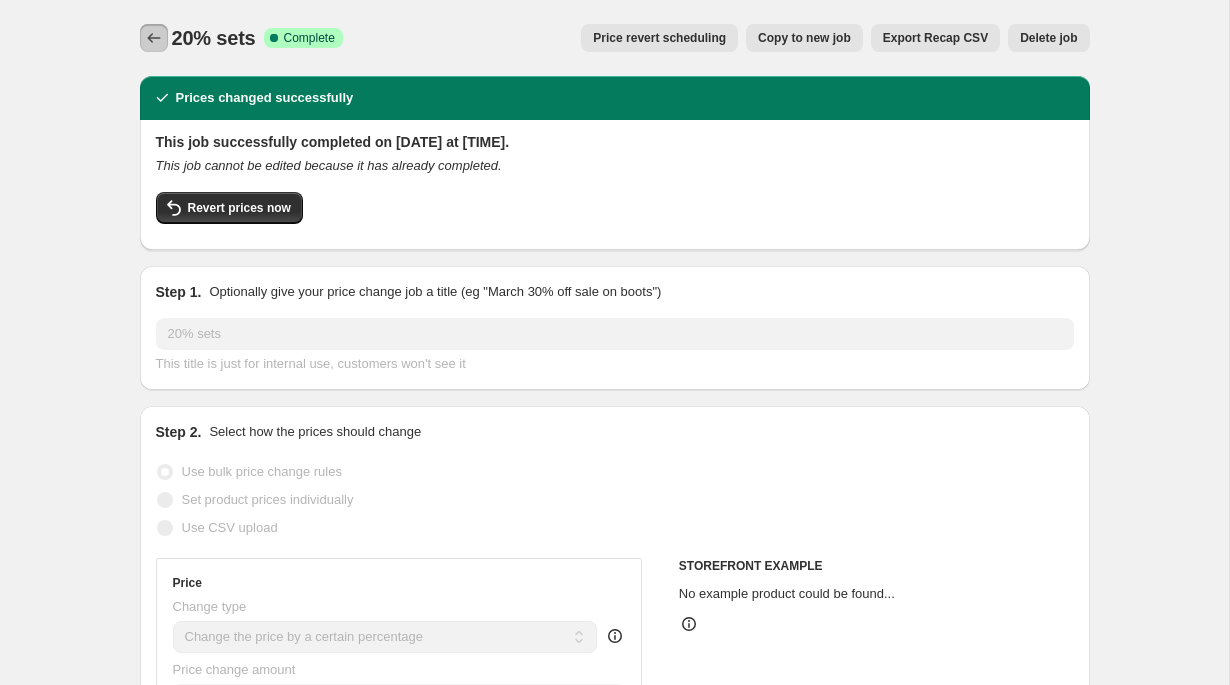 click 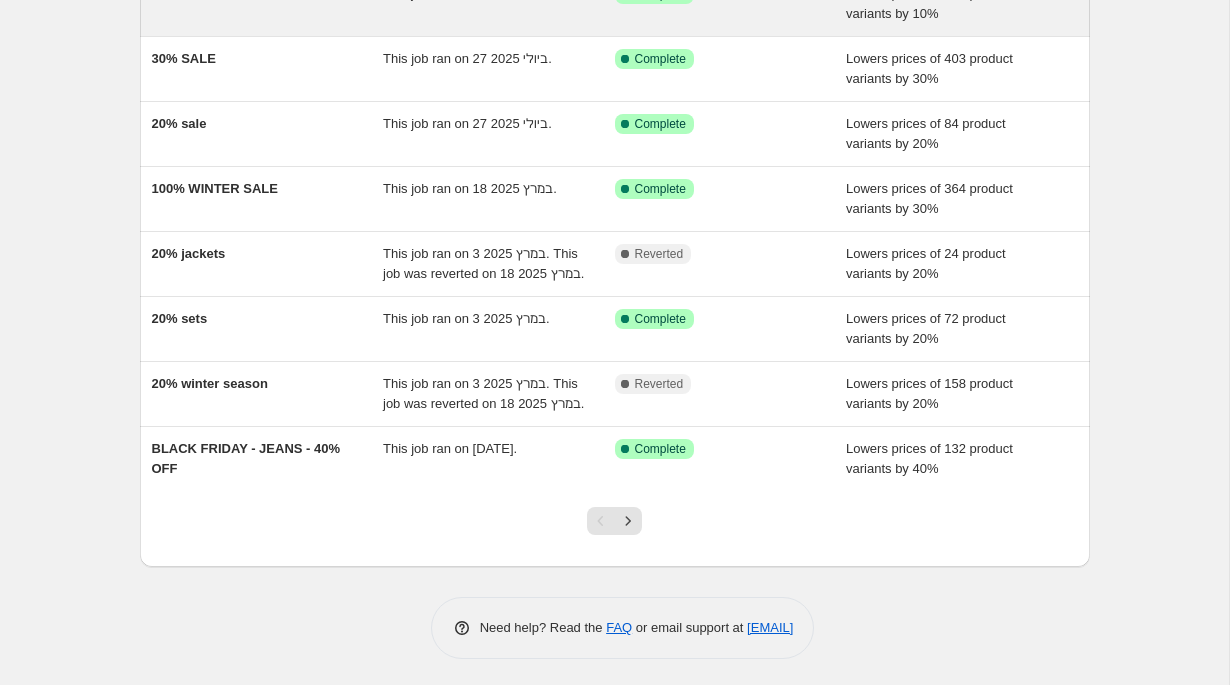 scroll, scrollTop: 385, scrollLeft: 0, axis: vertical 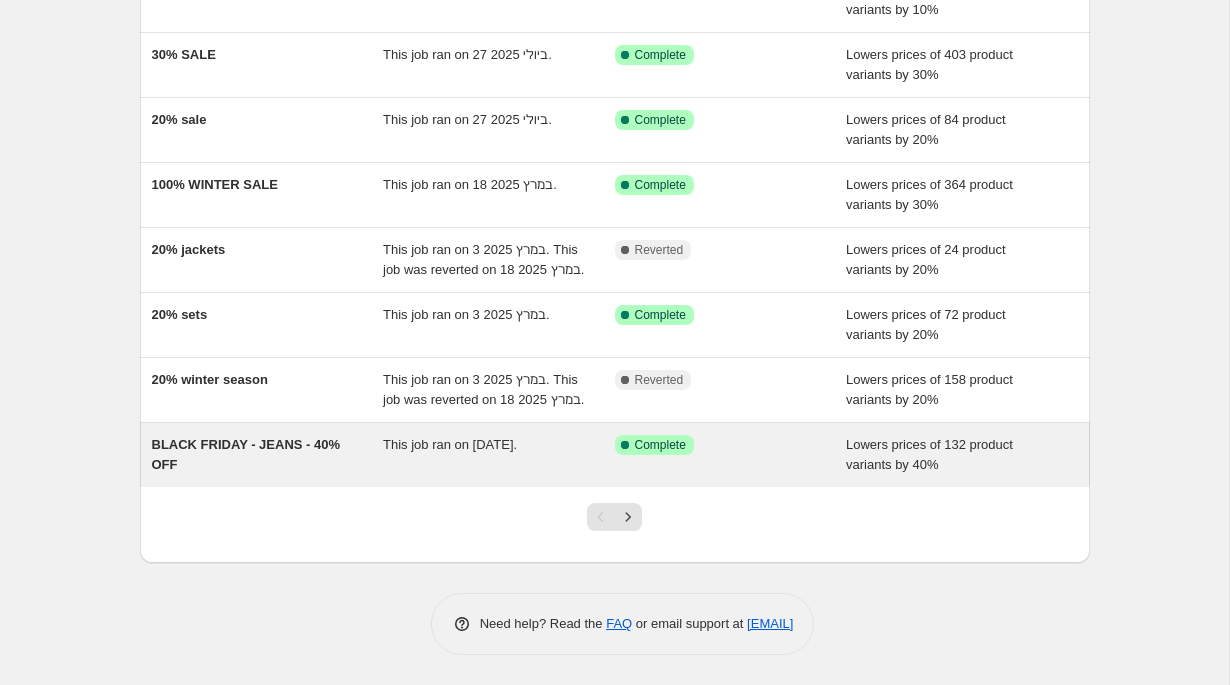 click on "BLACK FRIDAY - JEANS - 40% OFF" at bounding box center [268, 455] 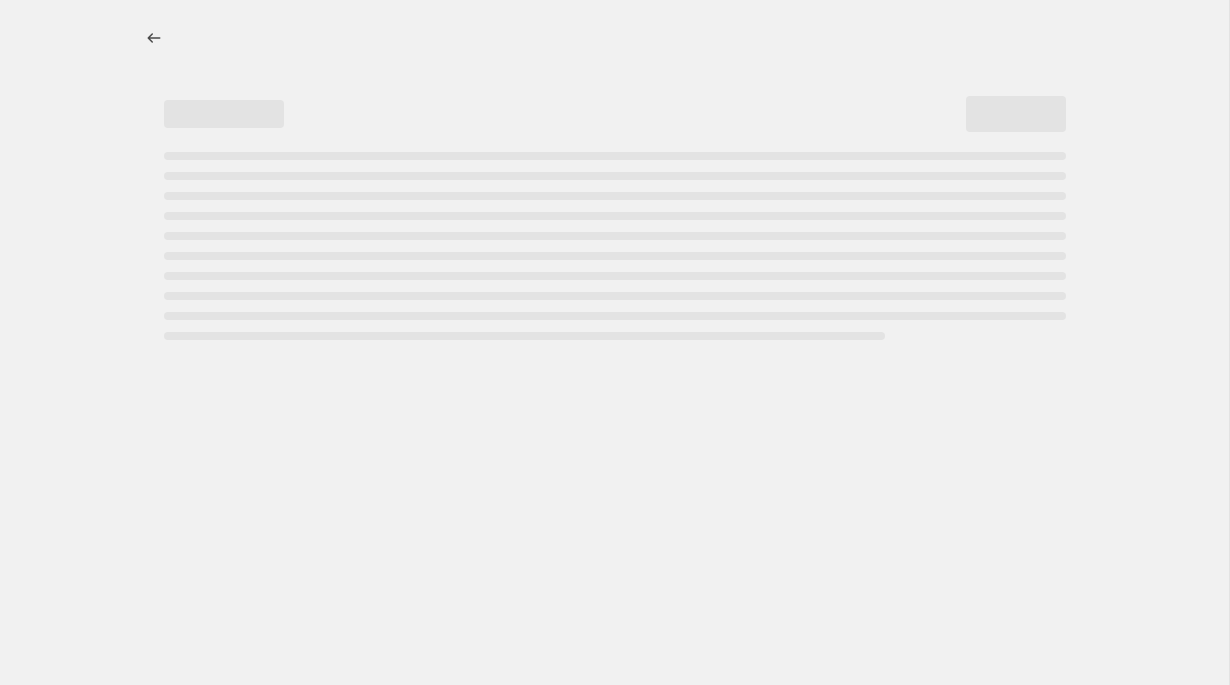 scroll, scrollTop: 0, scrollLeft: 0, axis: both 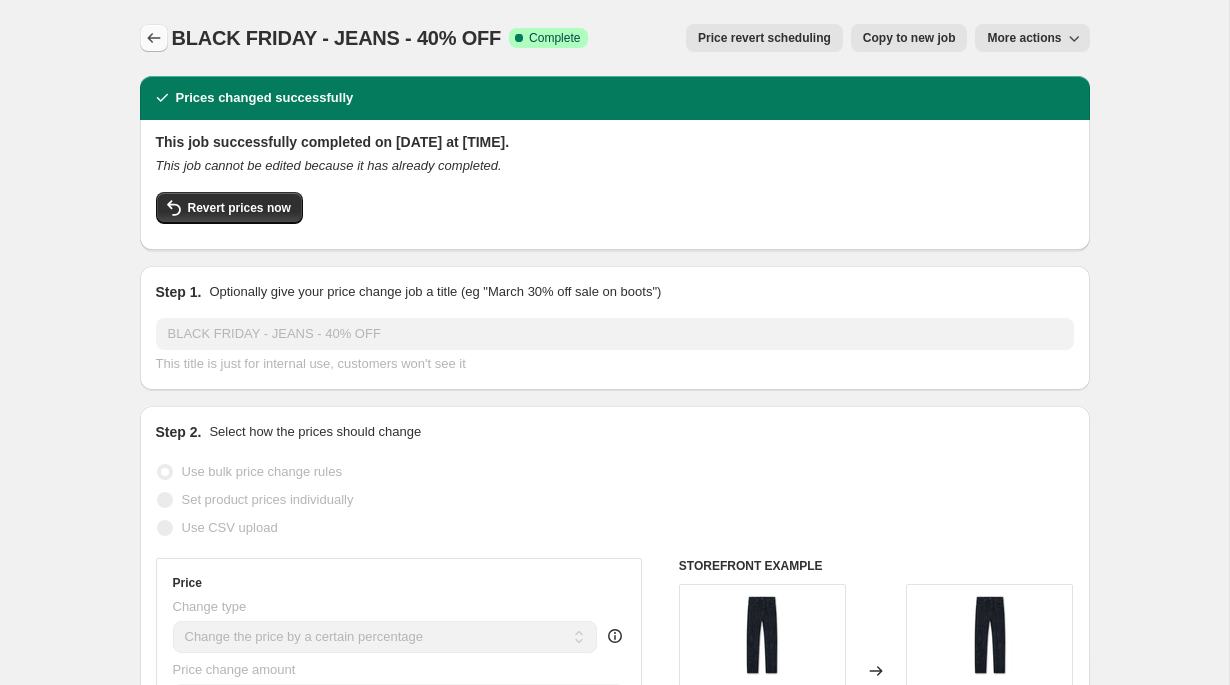 click 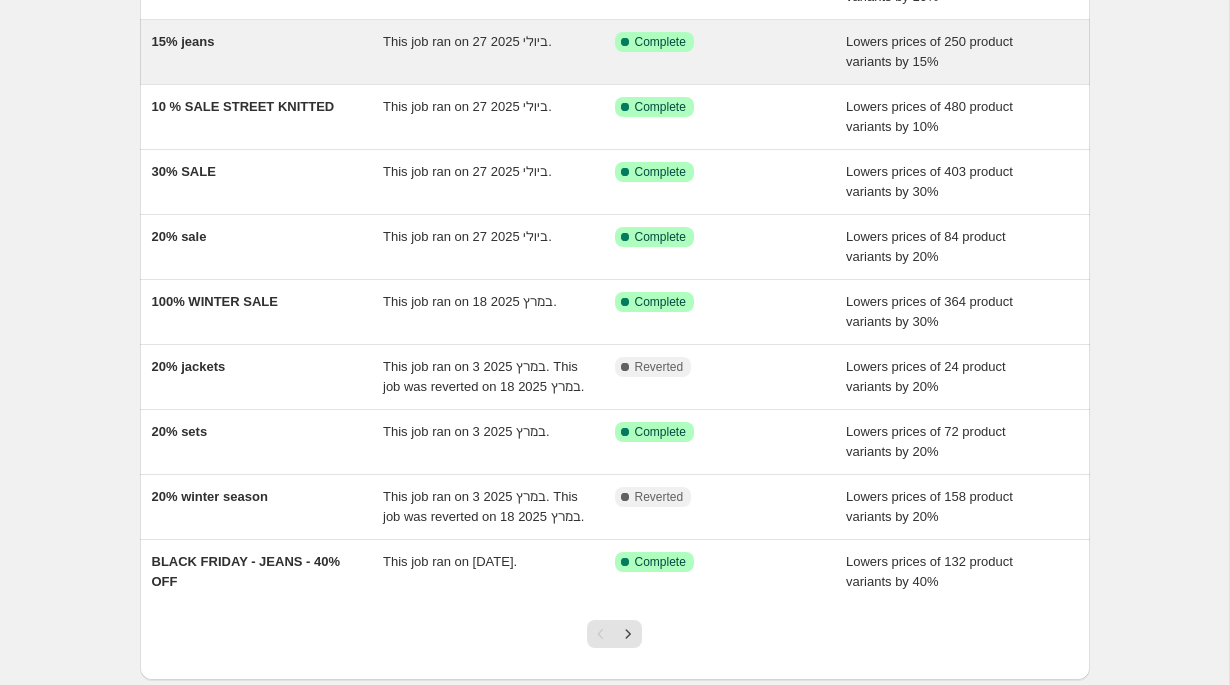 scroll, scrollTop: 385, scrollLeft: 0, axis: vertical 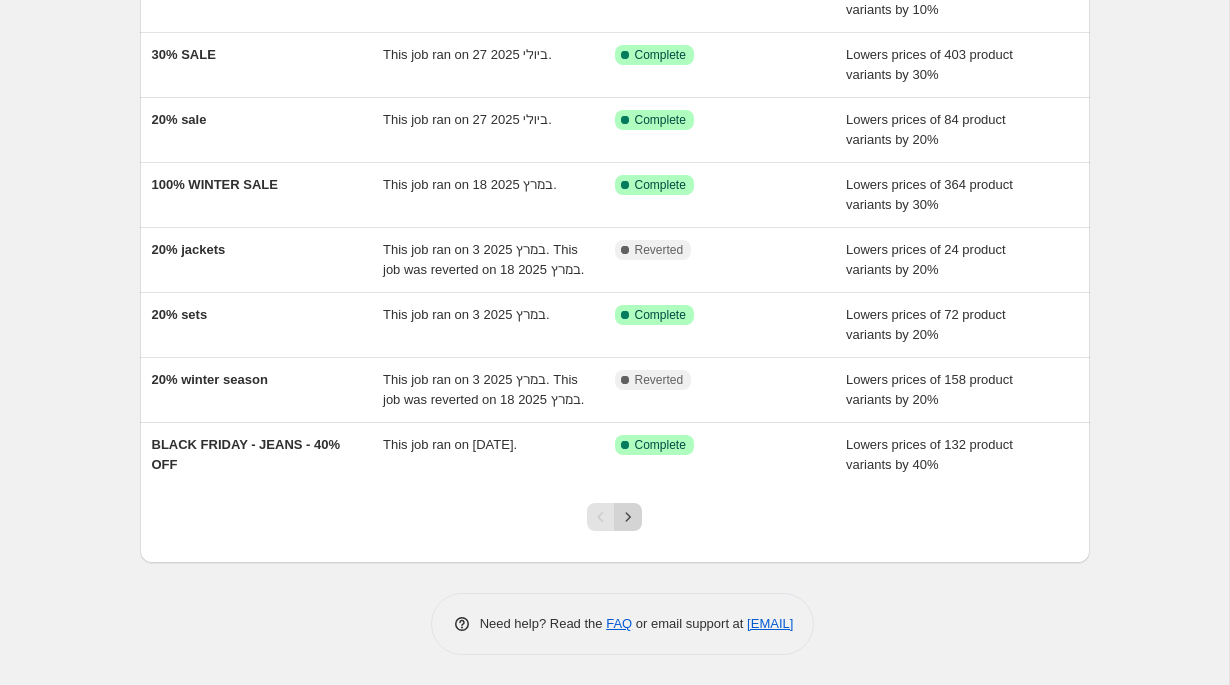 click 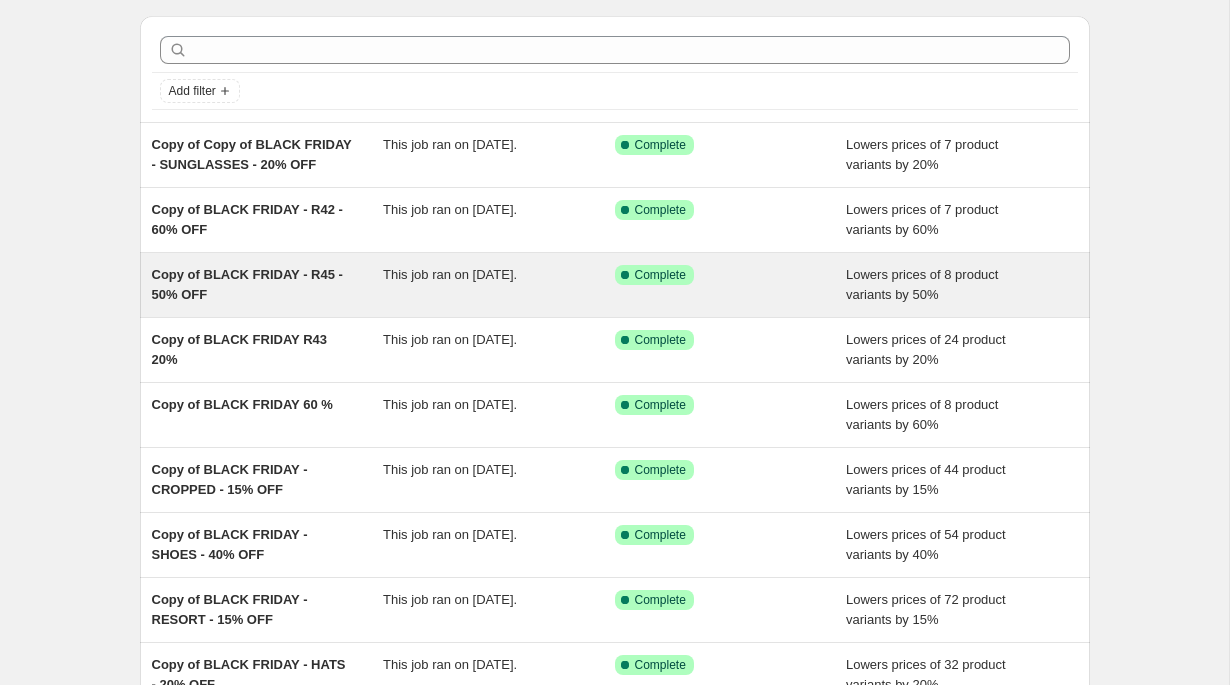 scroll, scrollTop: 66, scrollLeft: 0, axis: vertical 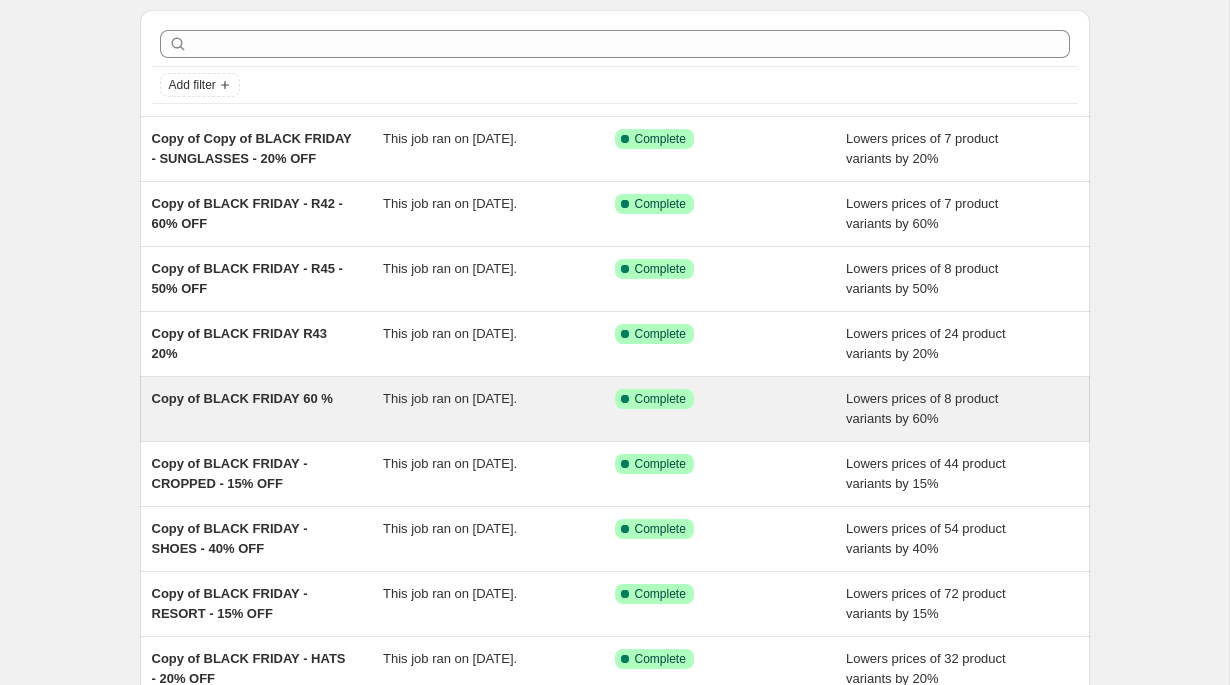 click on "This job ran on [DATE]." at bounding box center [450, 398] 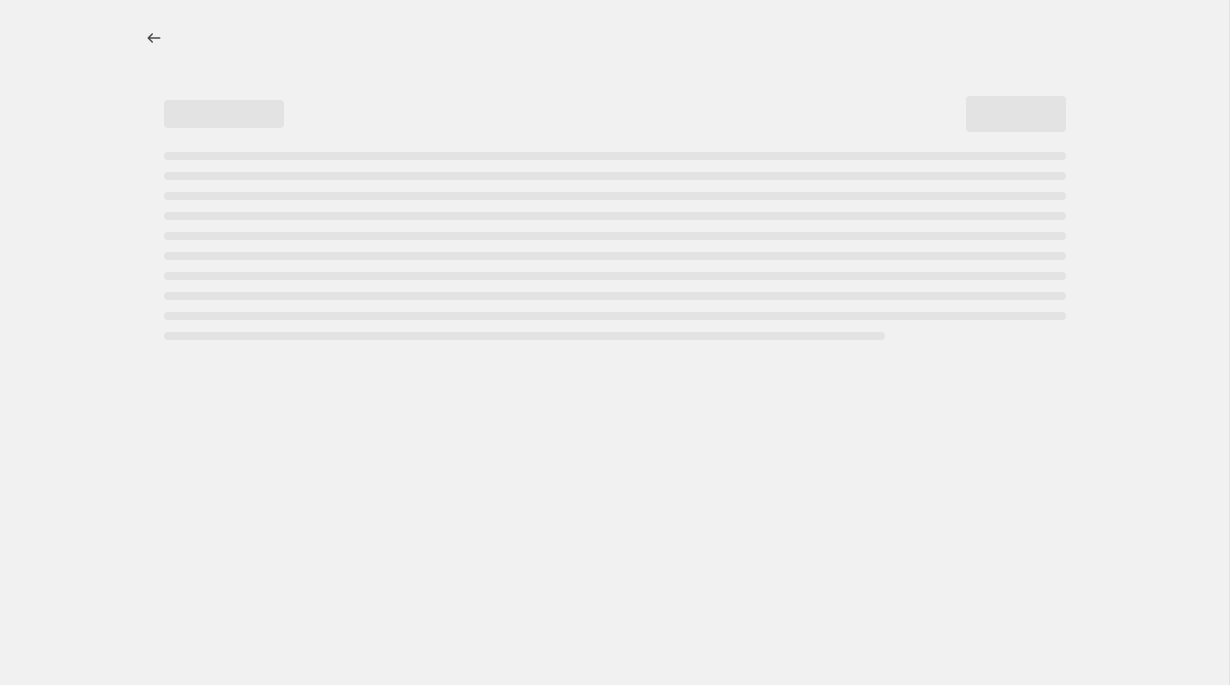 select on "percentage" 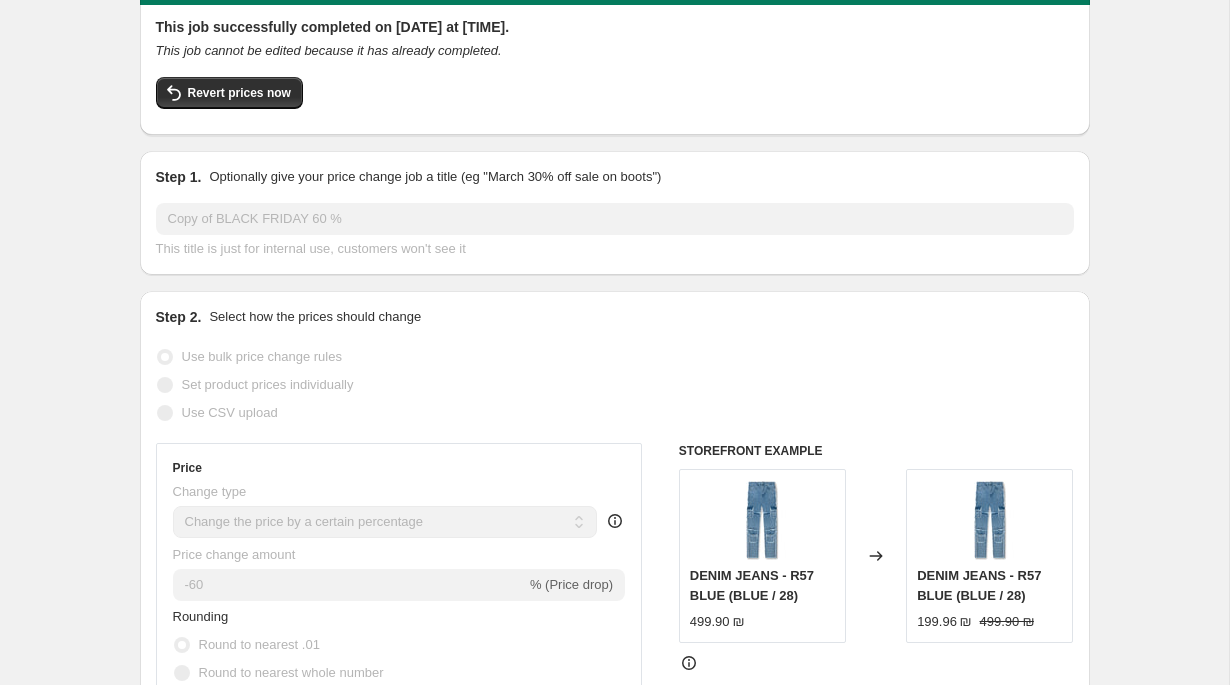 scroll, scrollTop: 0, scrollLeft: 0, axis: both 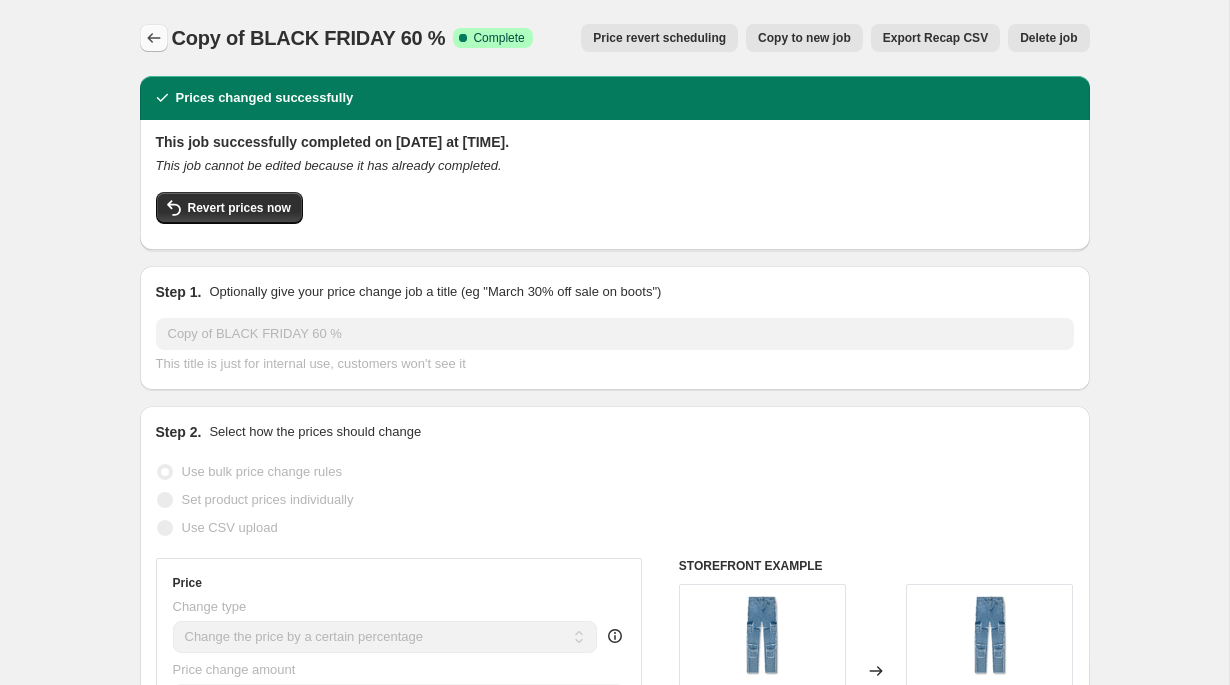 click 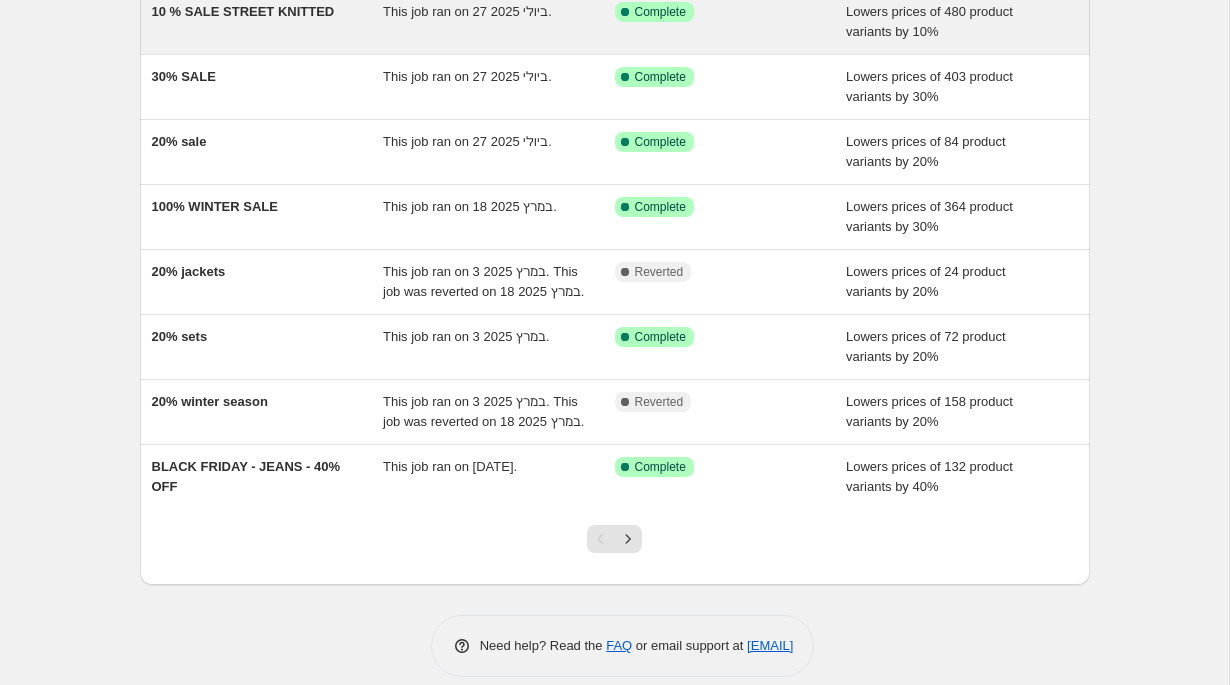 scroll, scrollTop: 385, scrollLeft: 0, axis: vertical 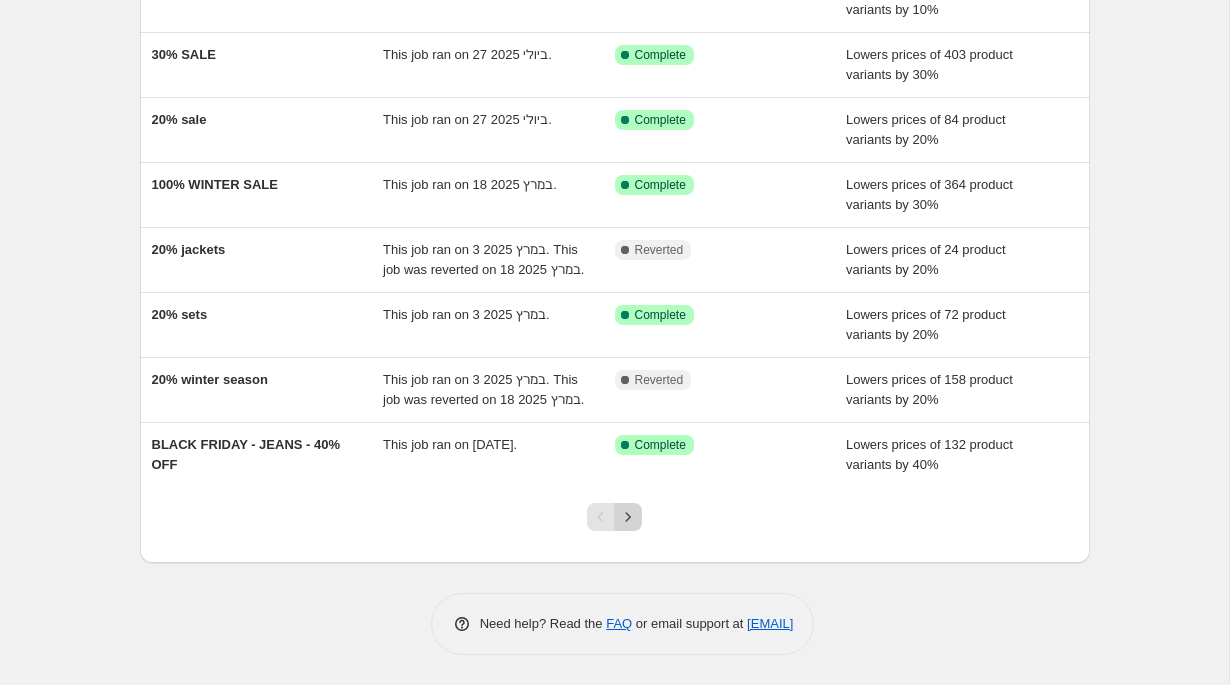 click 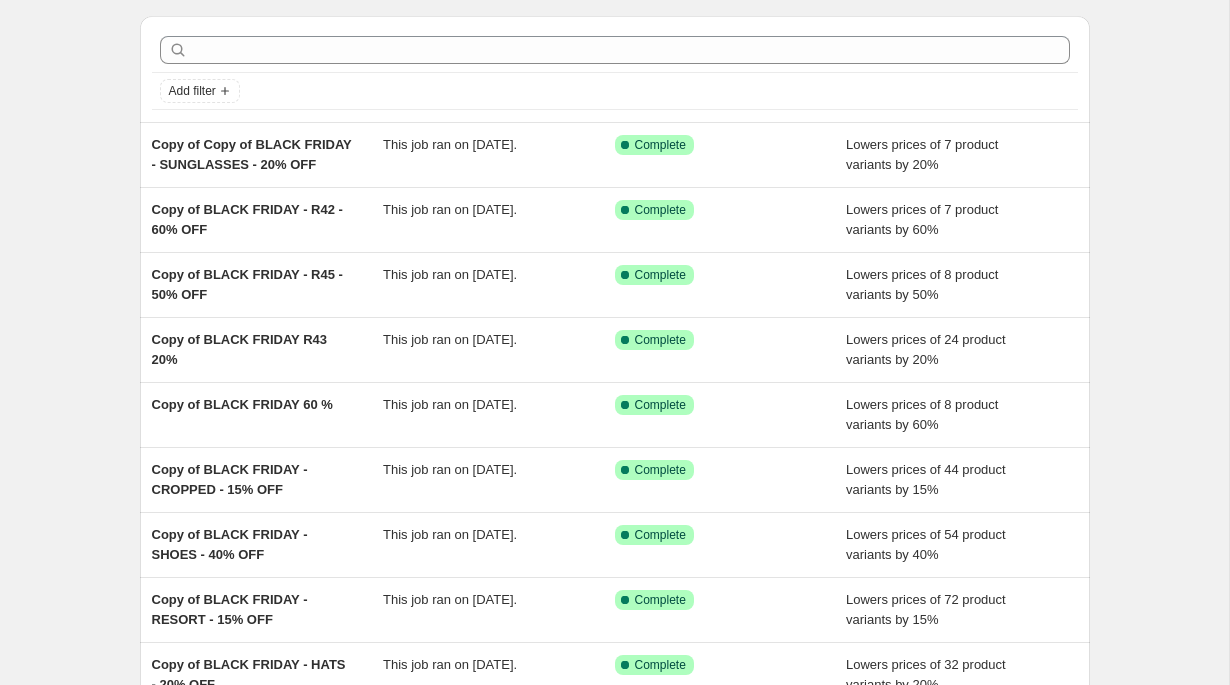 scroll, scrollTop: 0, scrollLeft: 0, axis: both 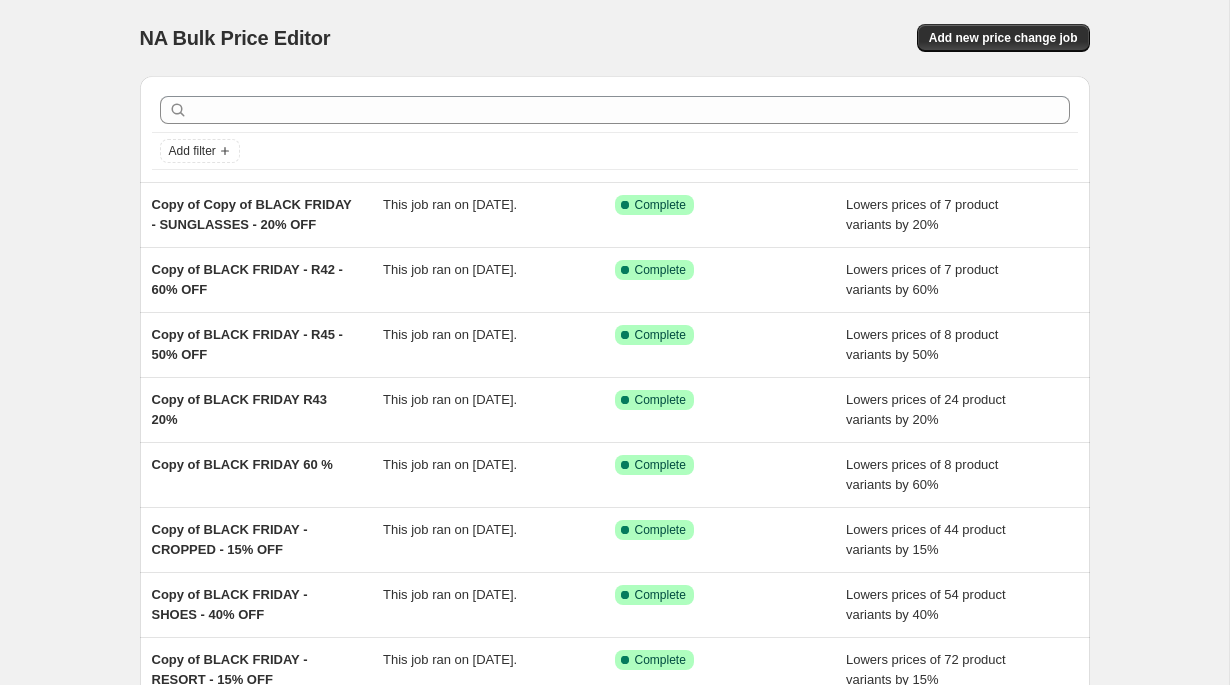 click at bounding box center [615, 110] 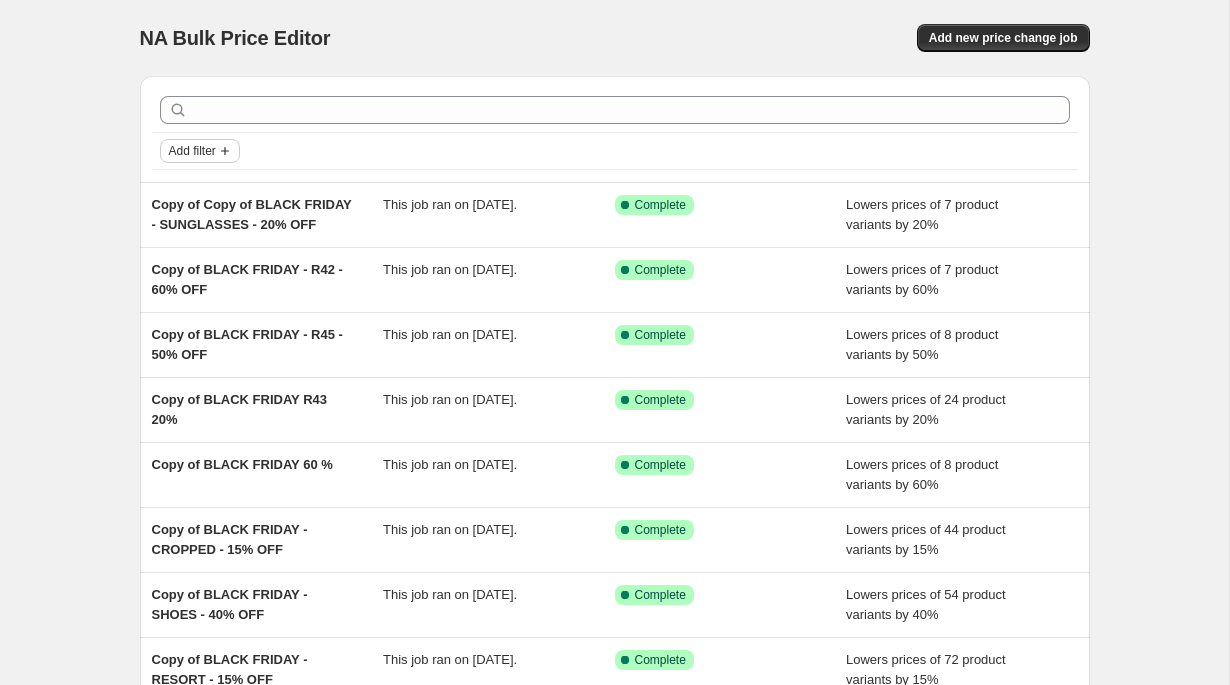 click 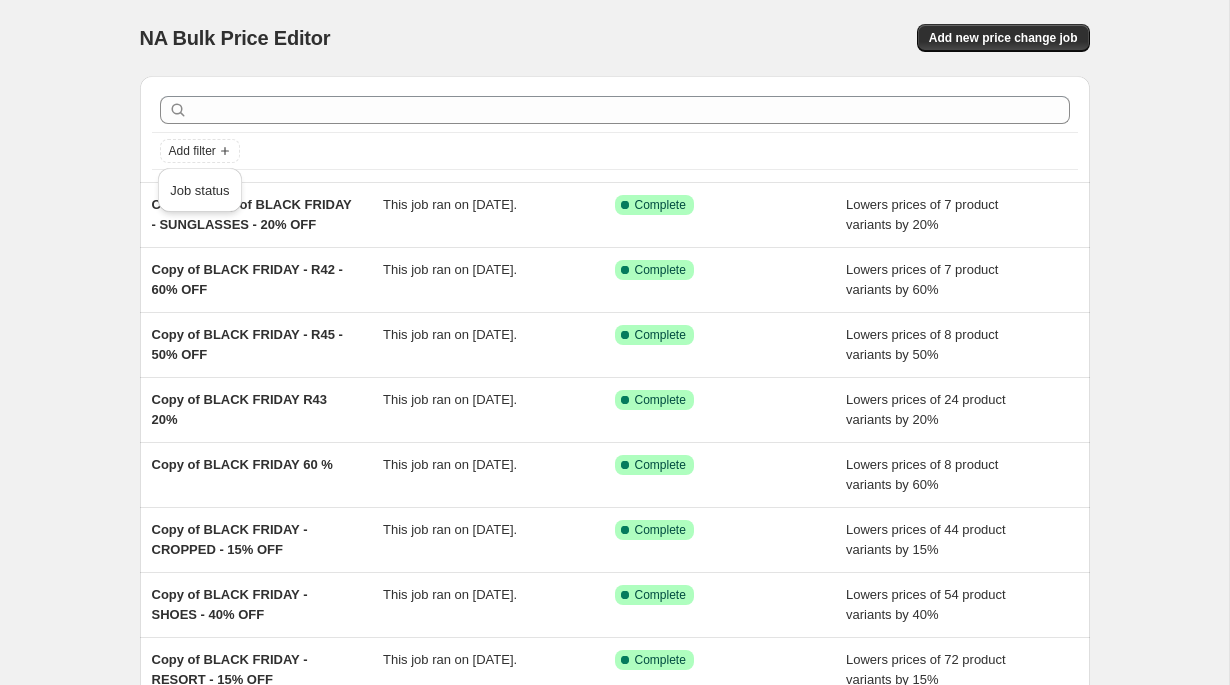 click on "Job status" at bounding box center (199, 190) 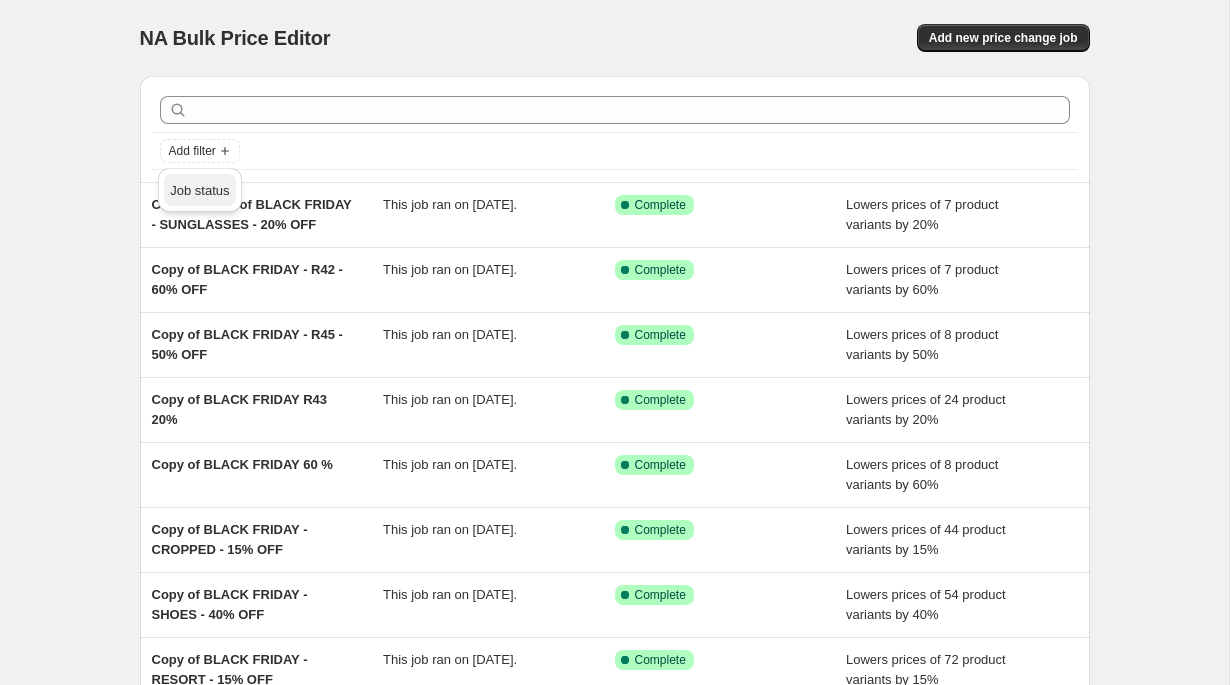 click on "Job status" at bounding box center (199, 190) 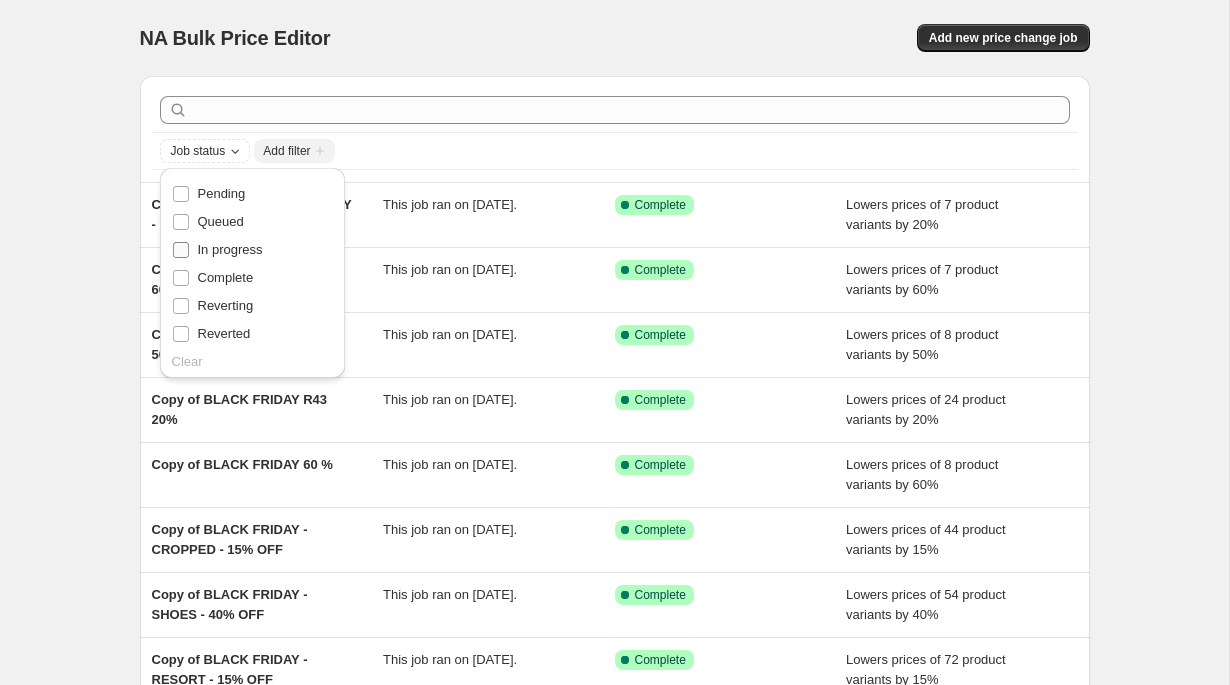 click on "In progress" at bounding box center [230, 249] 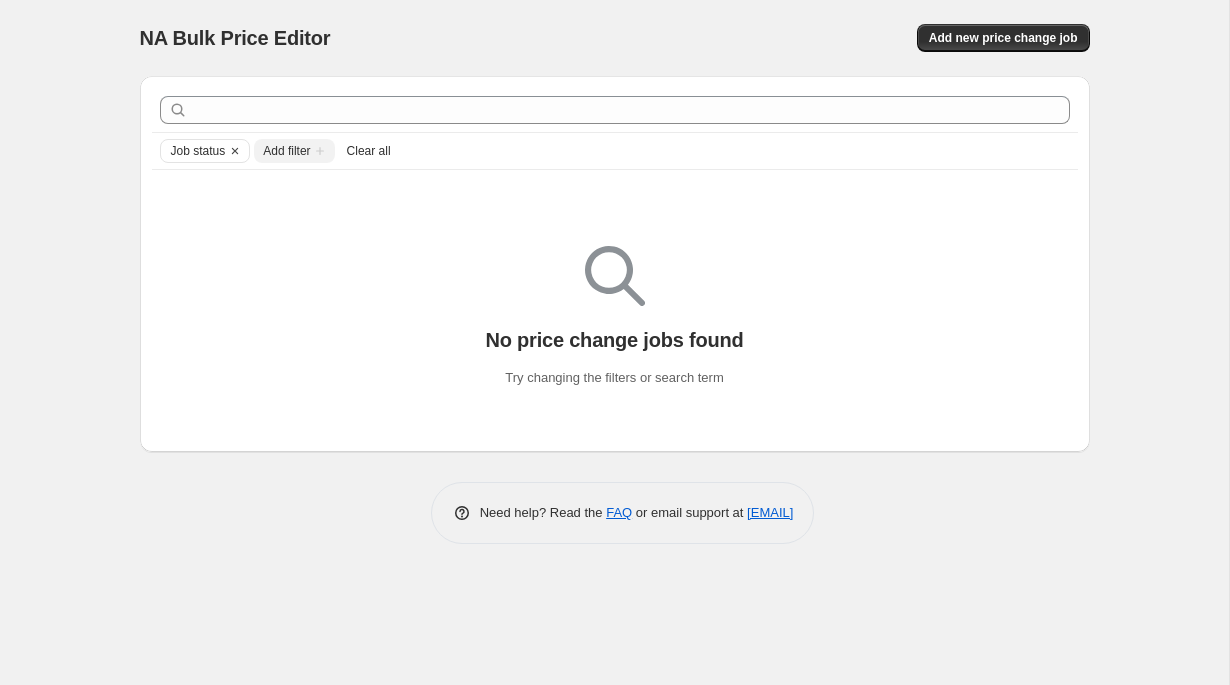 click on "Add filter" at bounding box center [286, 151] 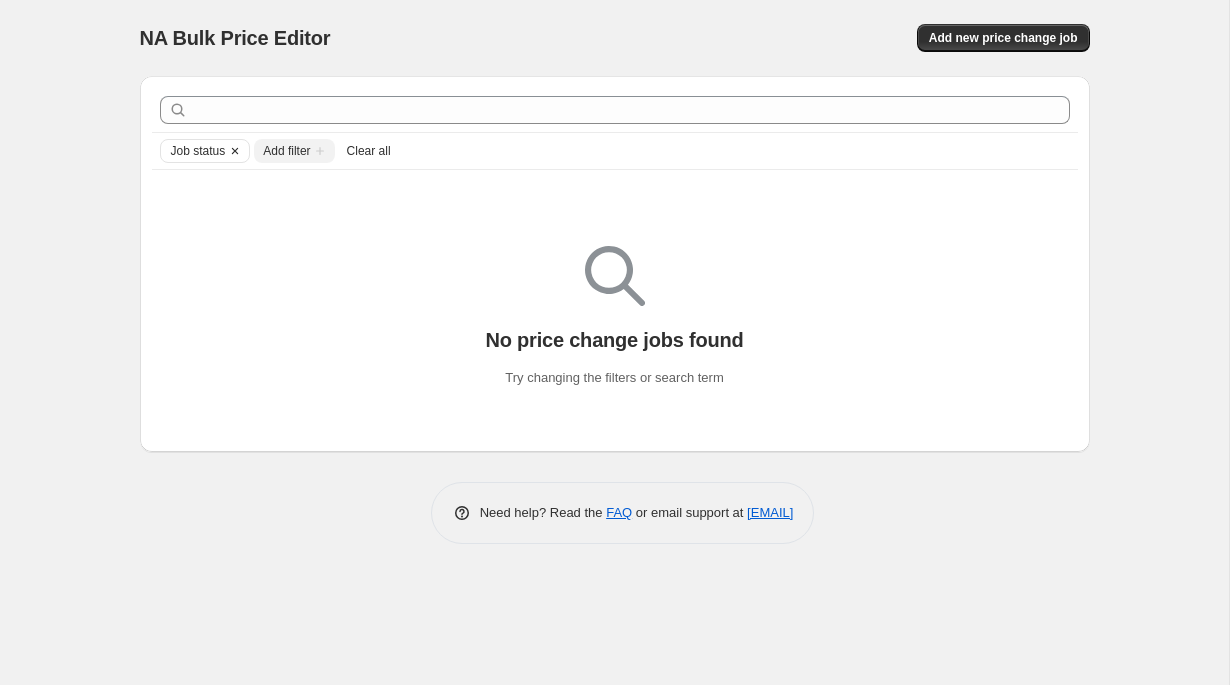 click 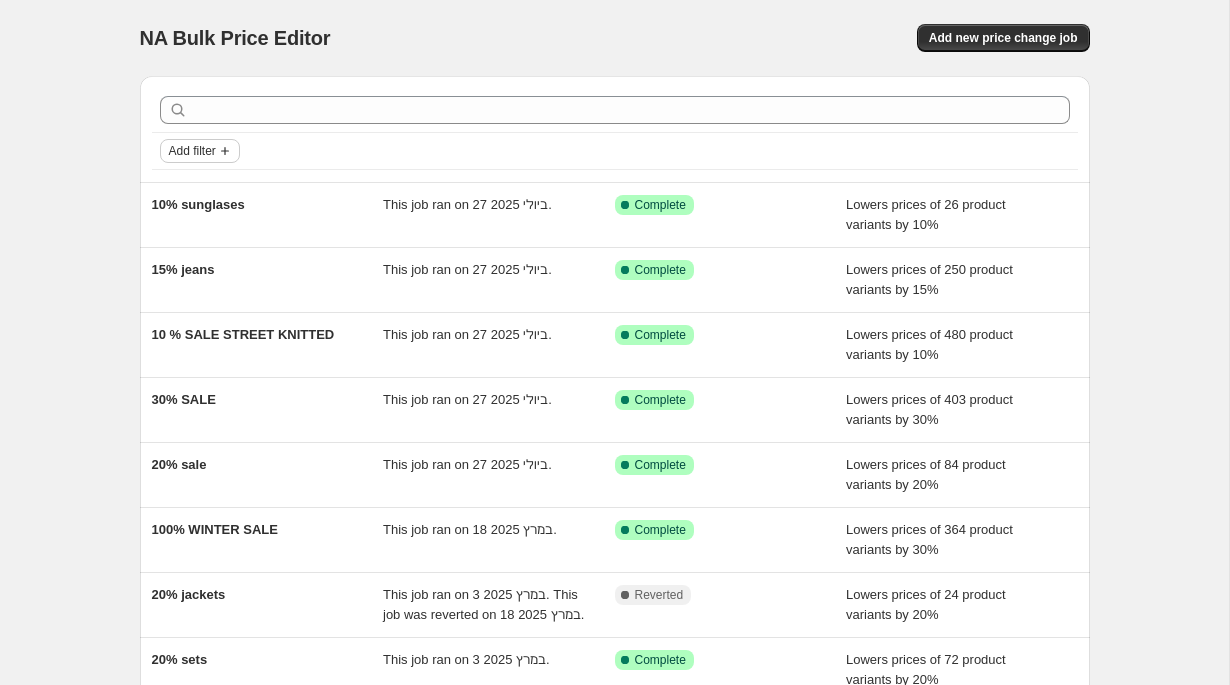 click on "Add filter" at bounding box center [192, 151] 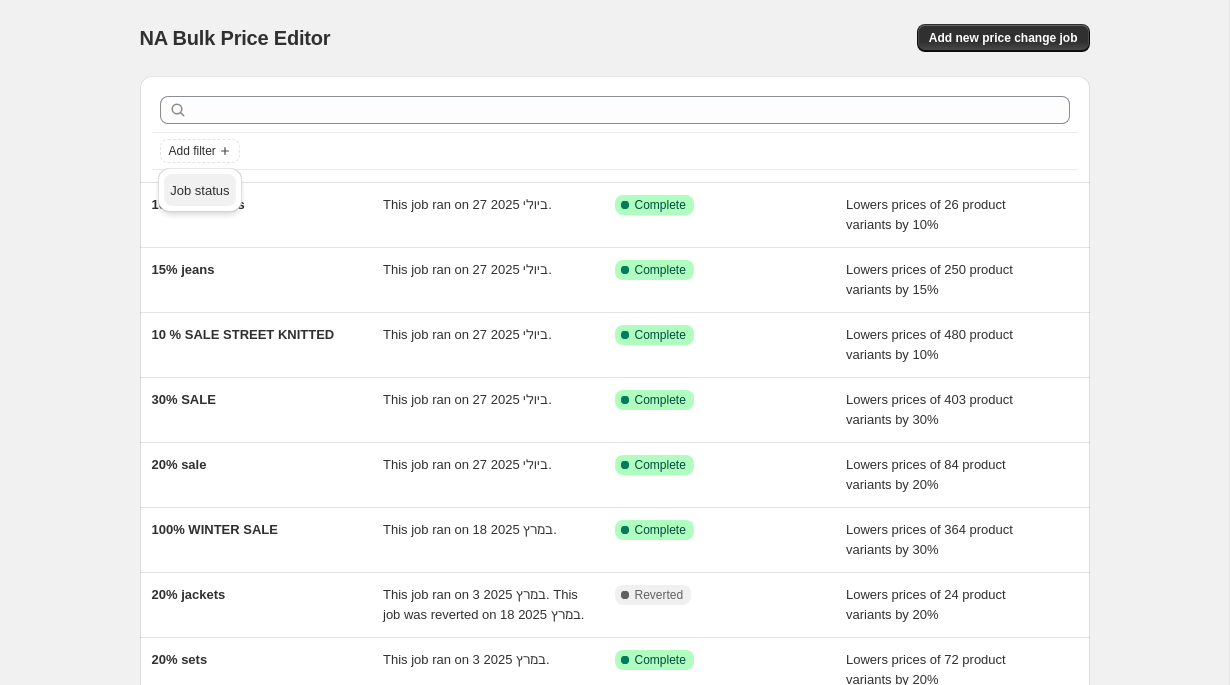 click on "Job status" at bounding box center (199, 190) 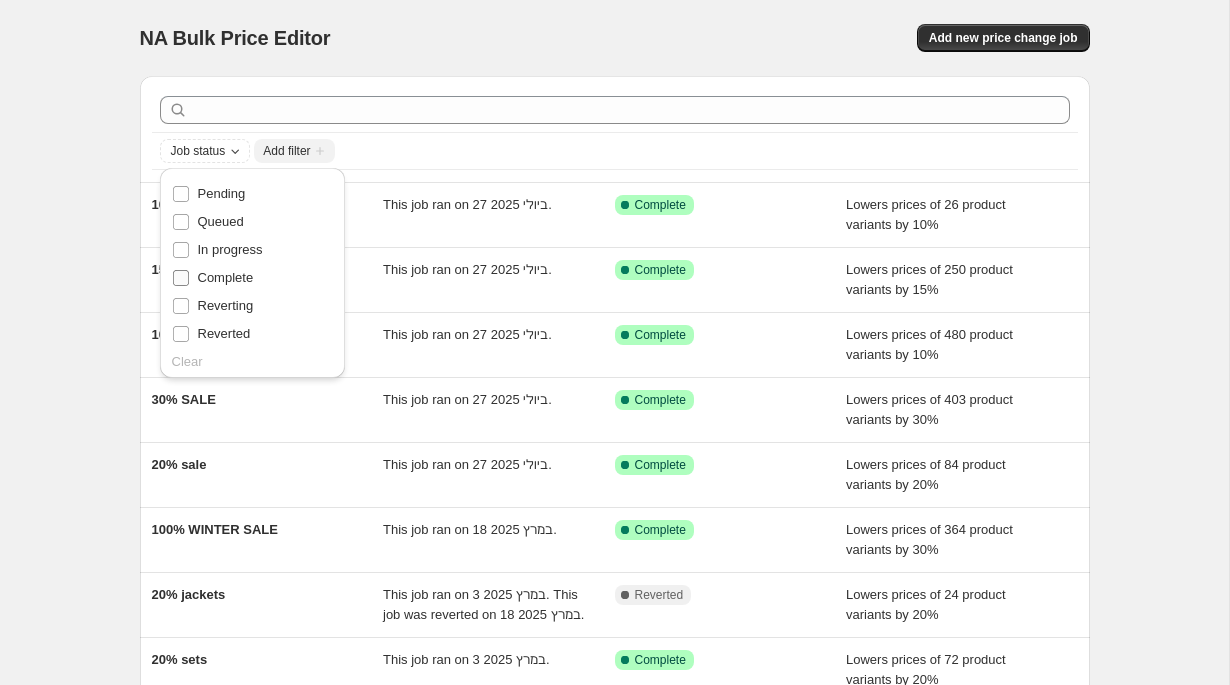 click on "Complete" at bounding box center [226, 277] 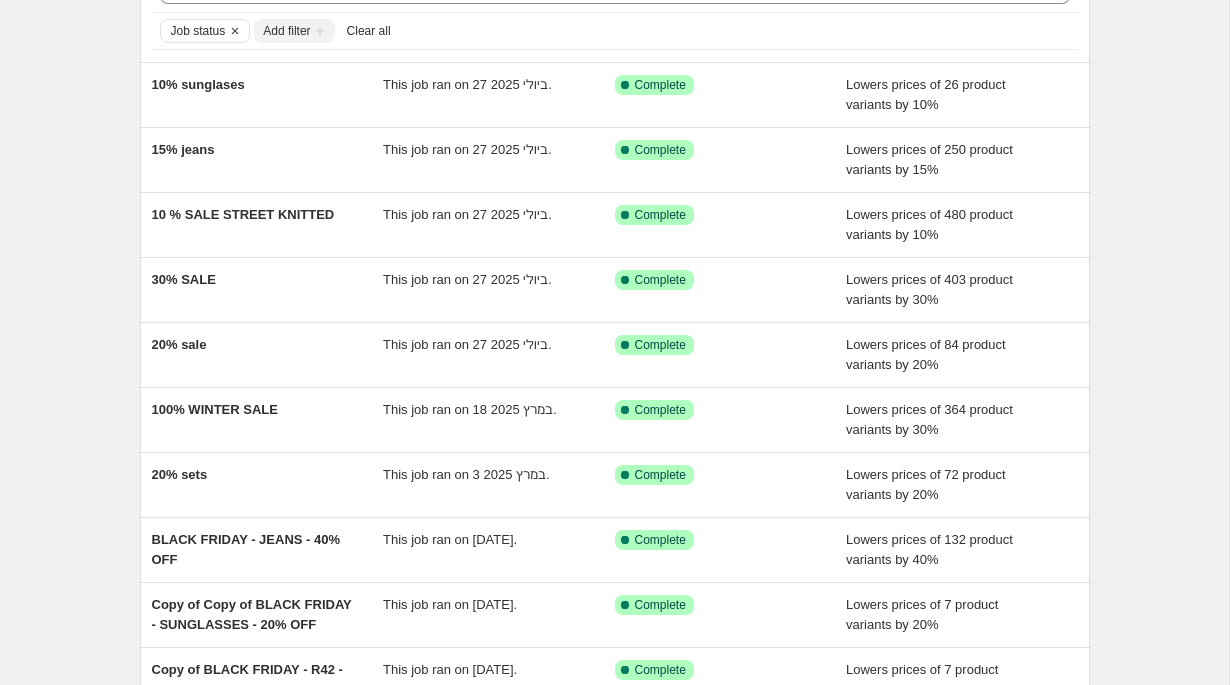 scroll, scrollTop: 0, scrollLeft: 0, axis: both 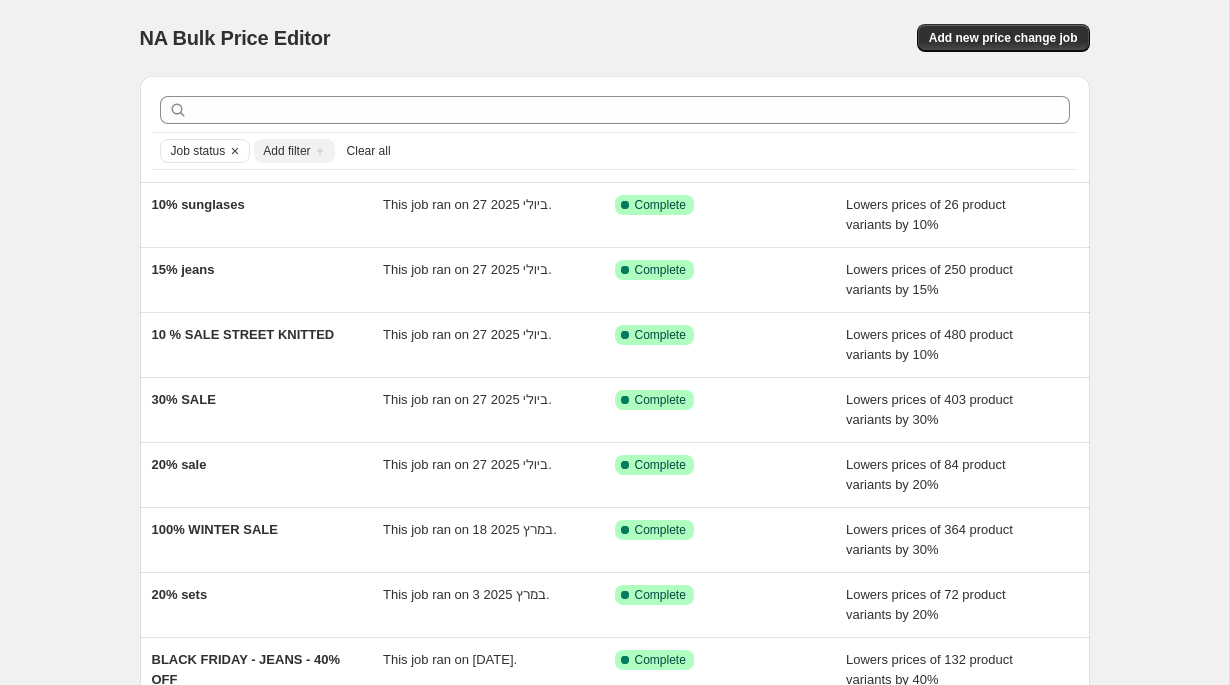 click 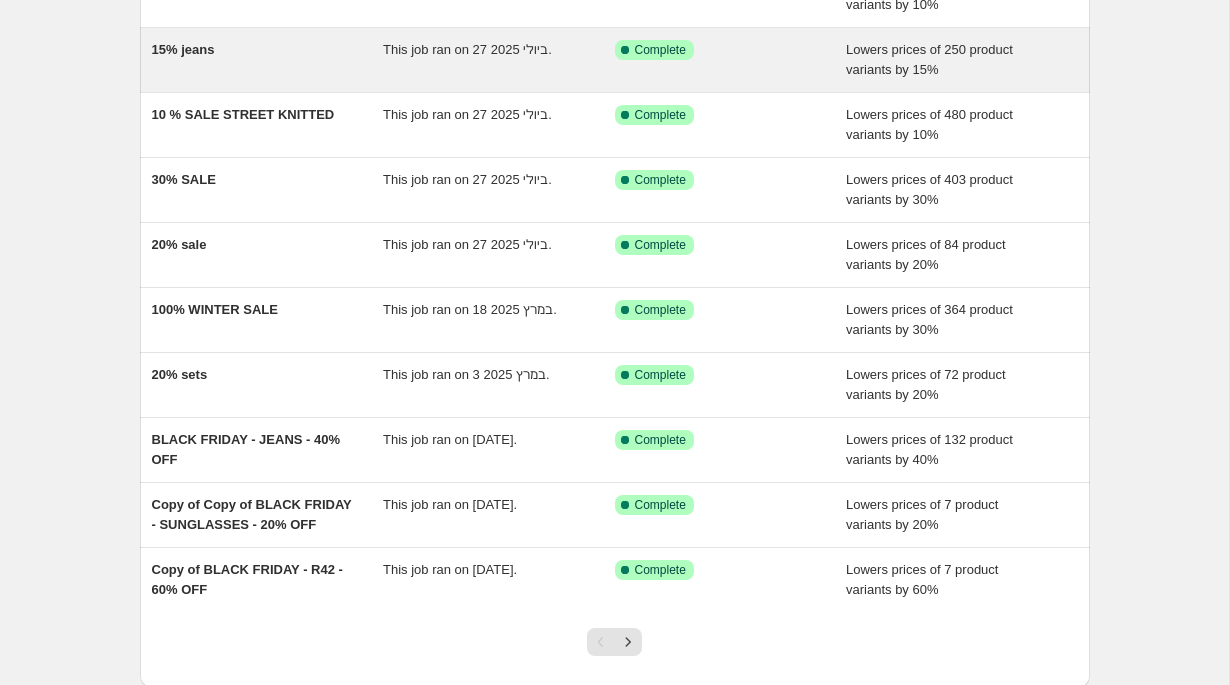 scroll, scrollTop: 233, scrollLeft: 0, axis: vertical 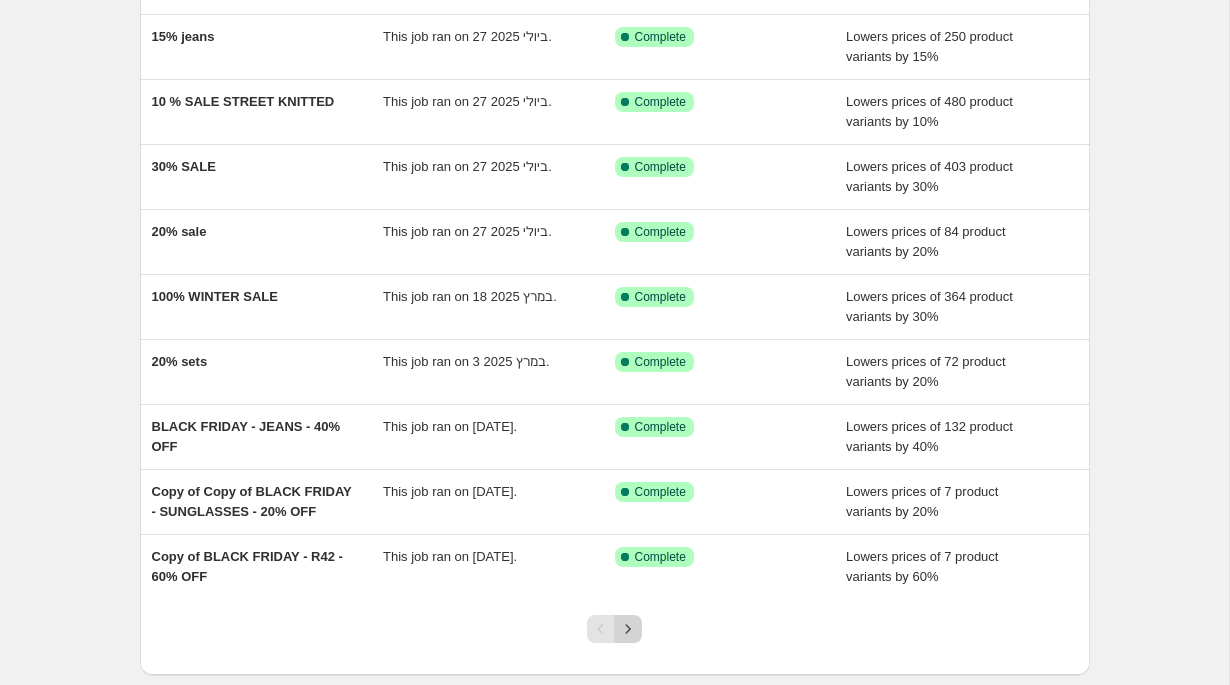 click at bounding box center (628, 629) 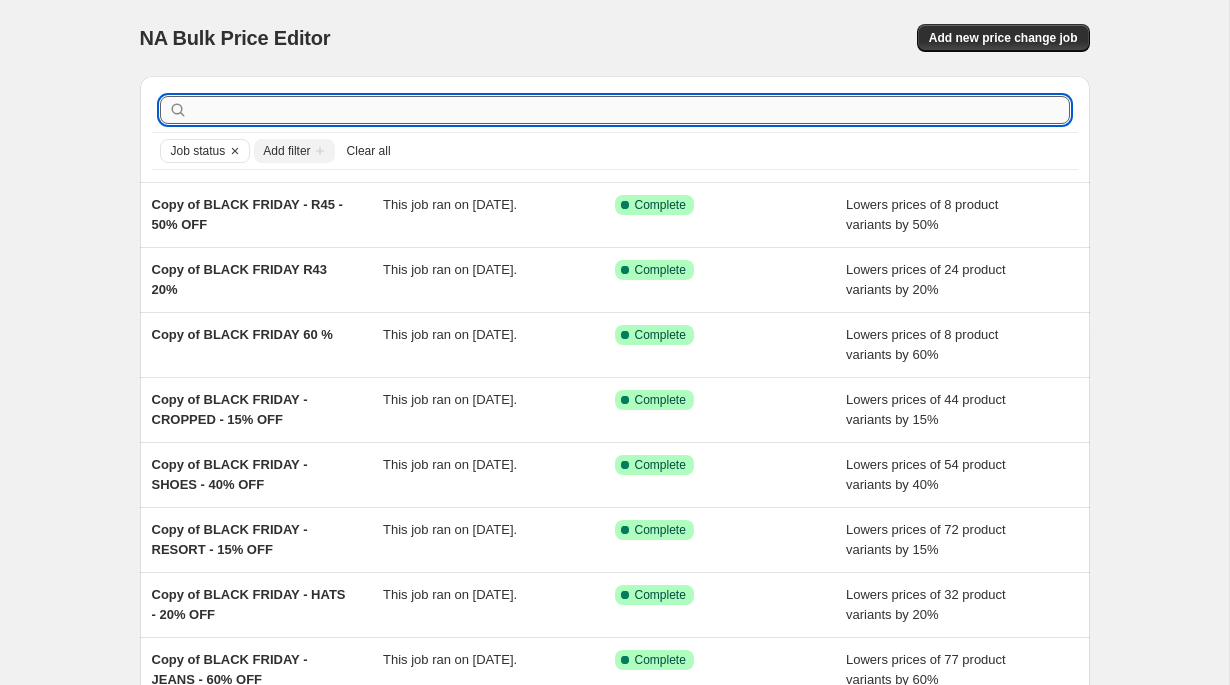 click at bounding box center (631, 110) 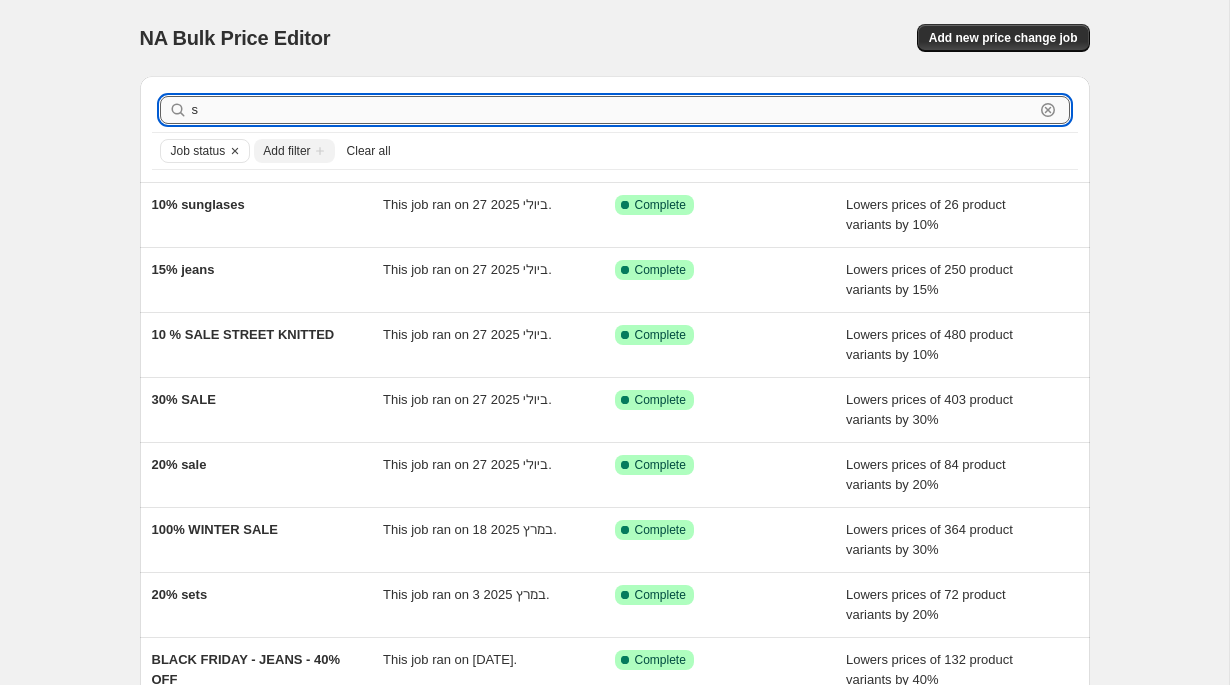 click on "s" at bounding box center (613, 110) 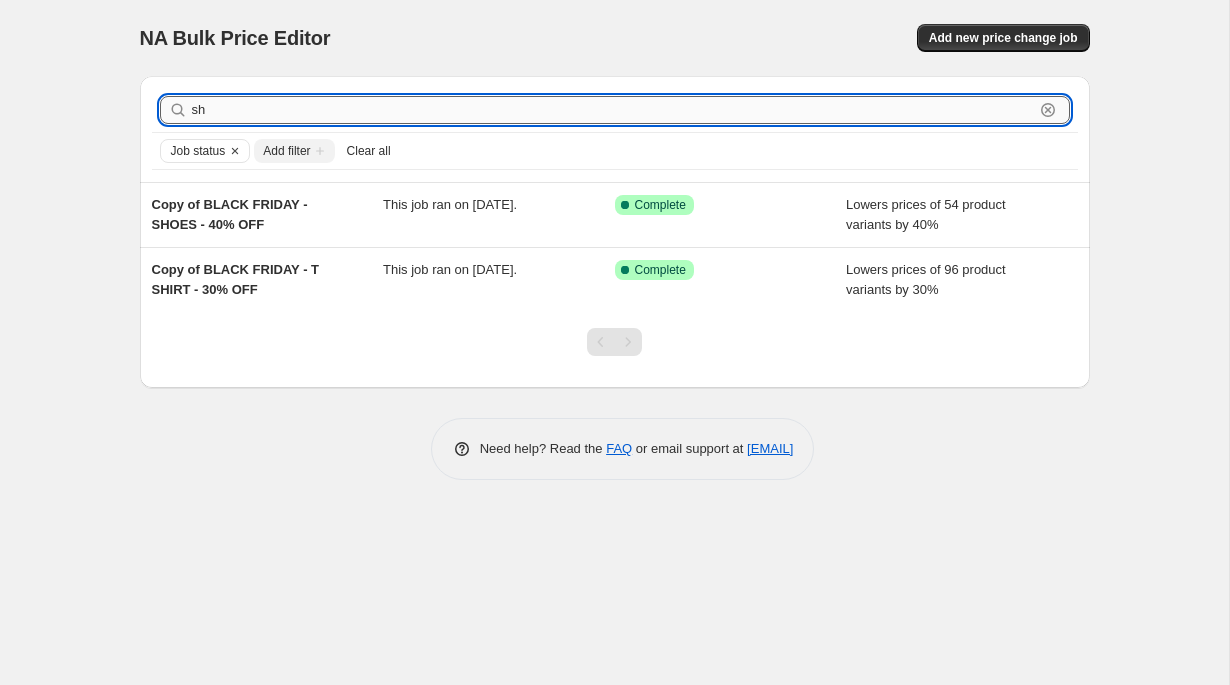 click on "sh" at bounding box center (613, 110) 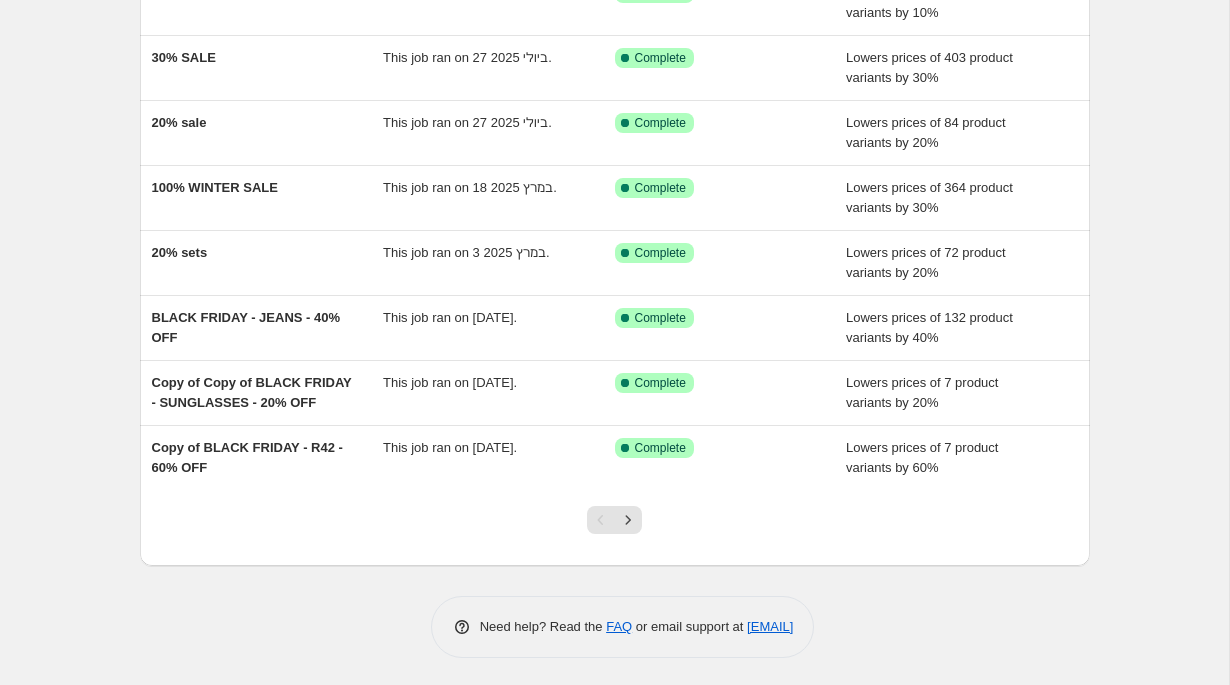 scroll, scrollTop: 344, scrollLeft: 0, axis: vertical 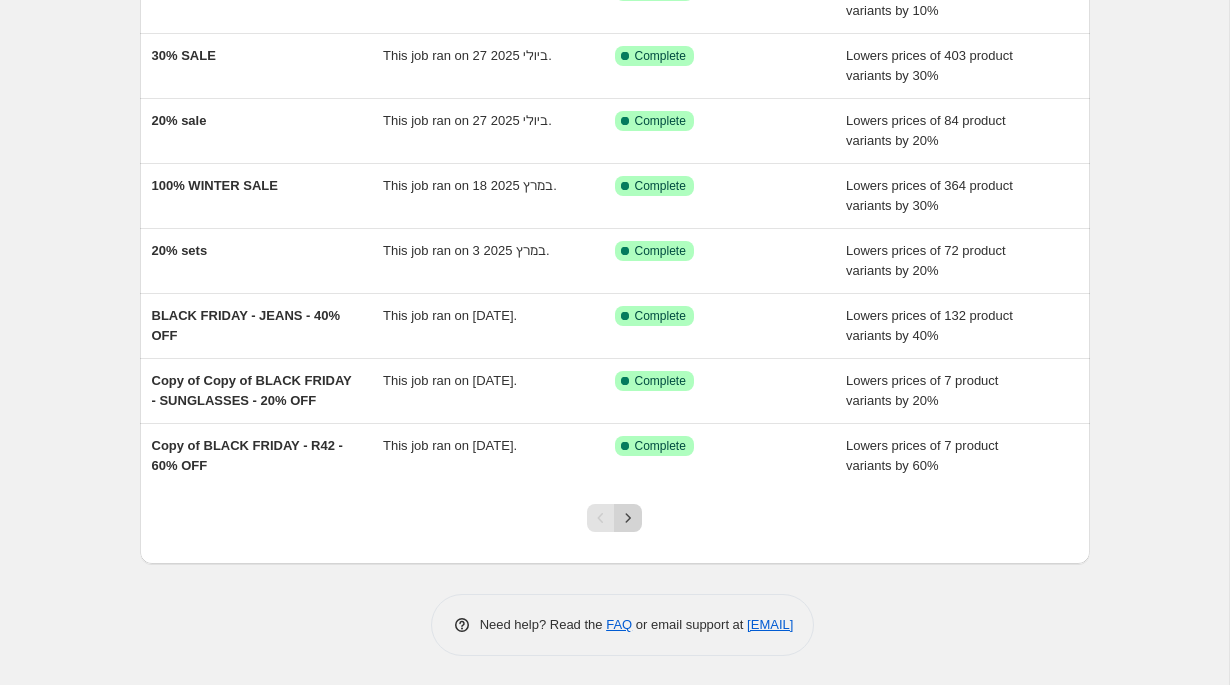 click 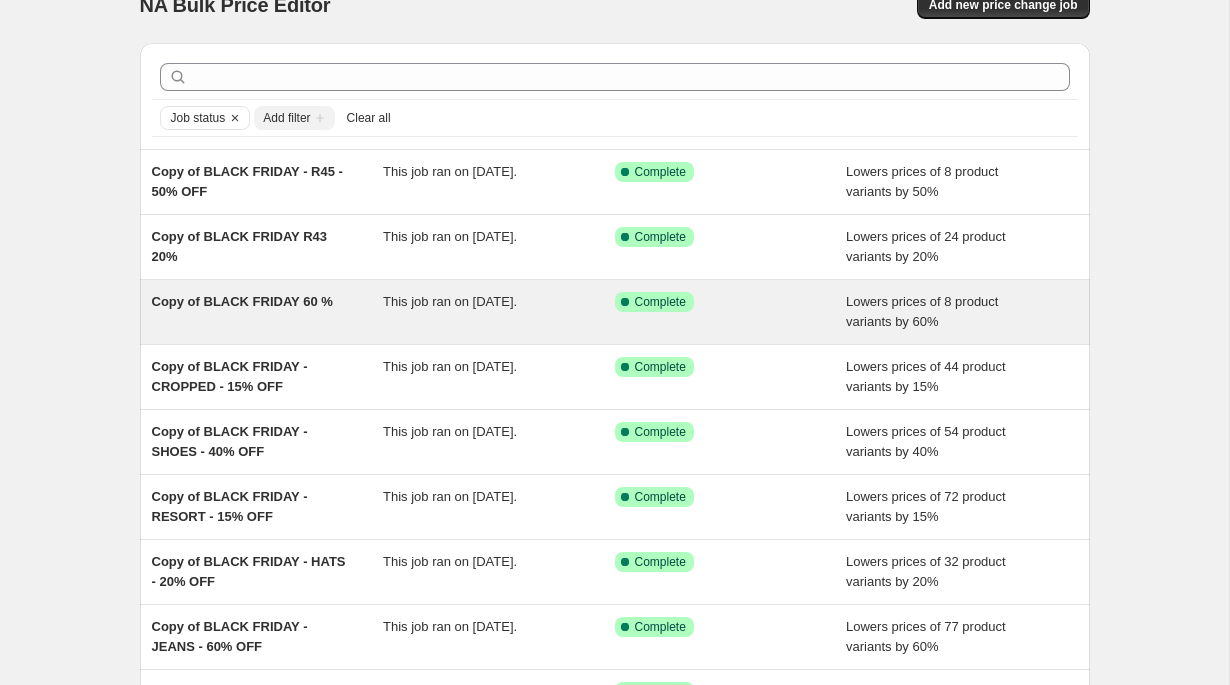 scroll, scrollTop: 34, scrollLeft: 0, axis: vertical 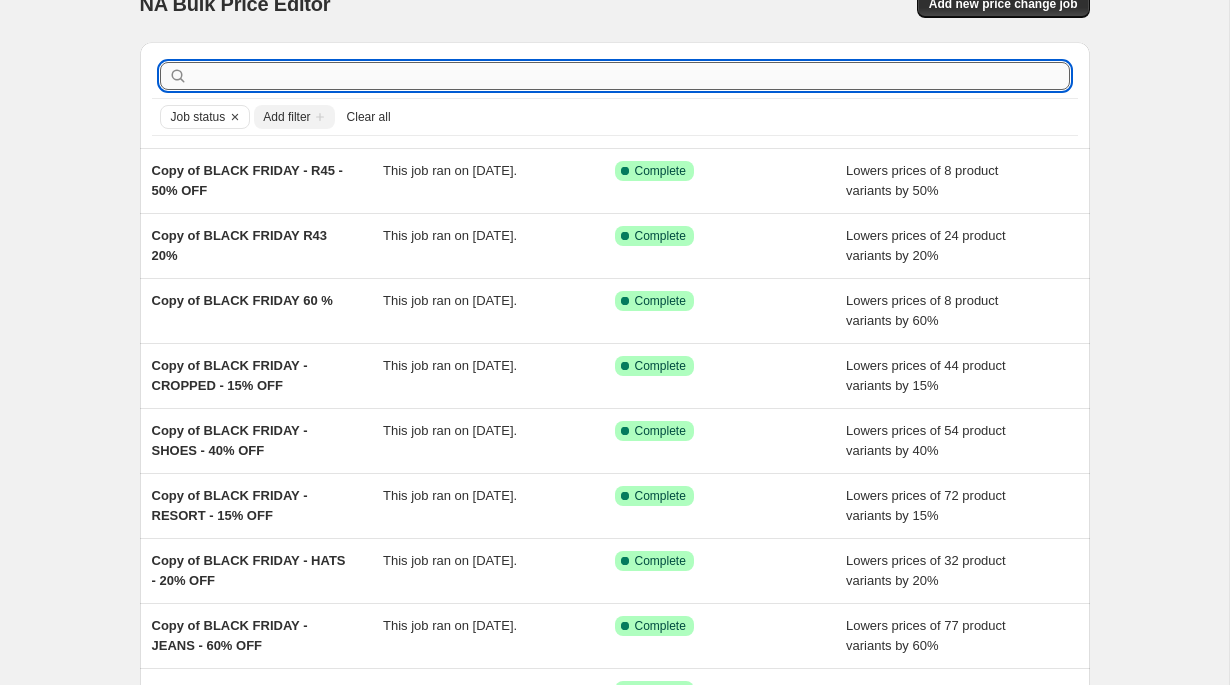 click at bounding box center (631, 76) 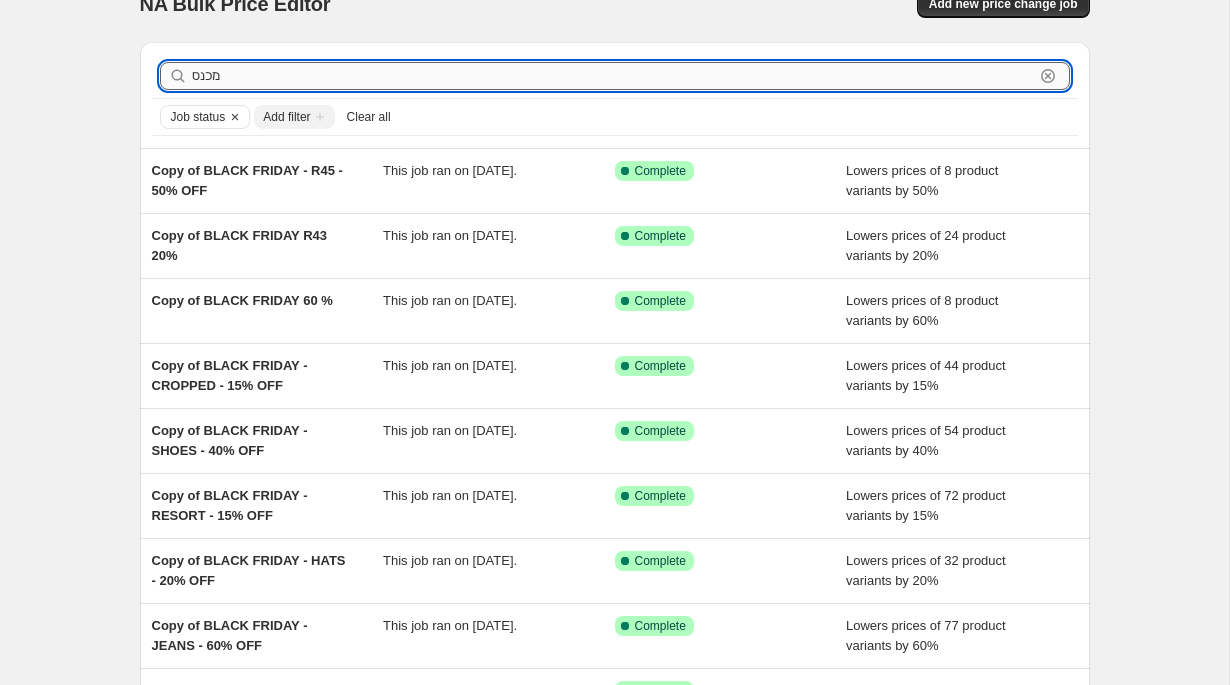 type on "מכנסי" 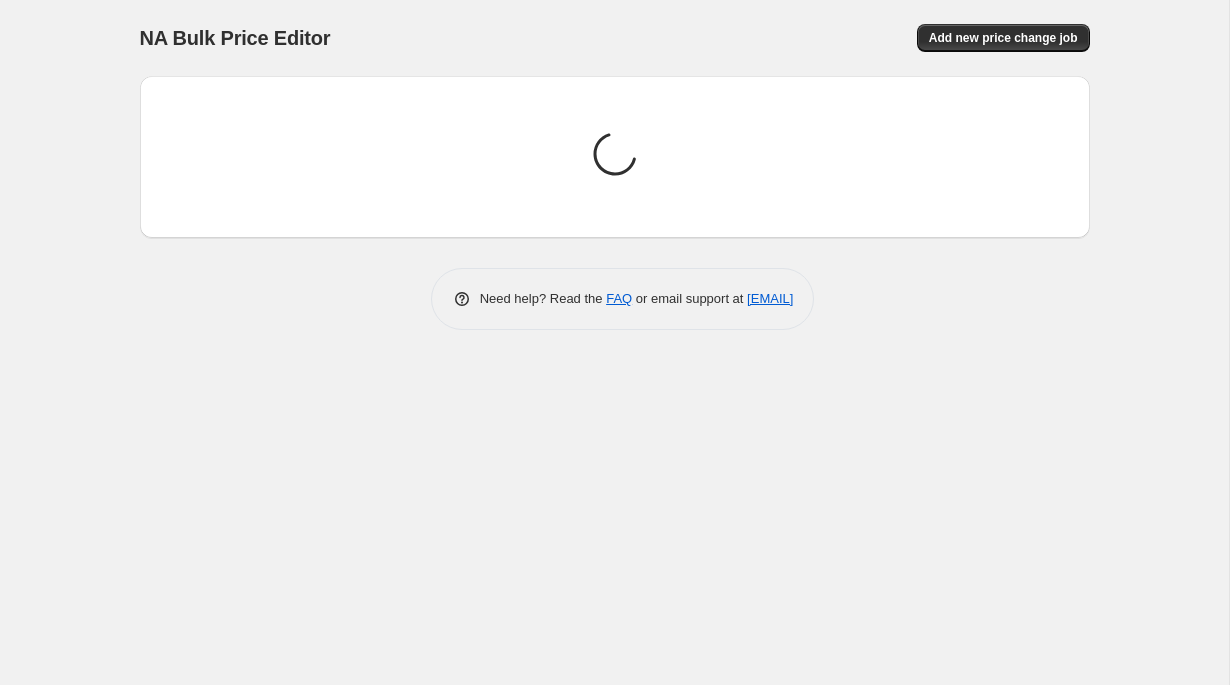 scroll, scrollTop: 0, scrollLeft: 0, axis: both 